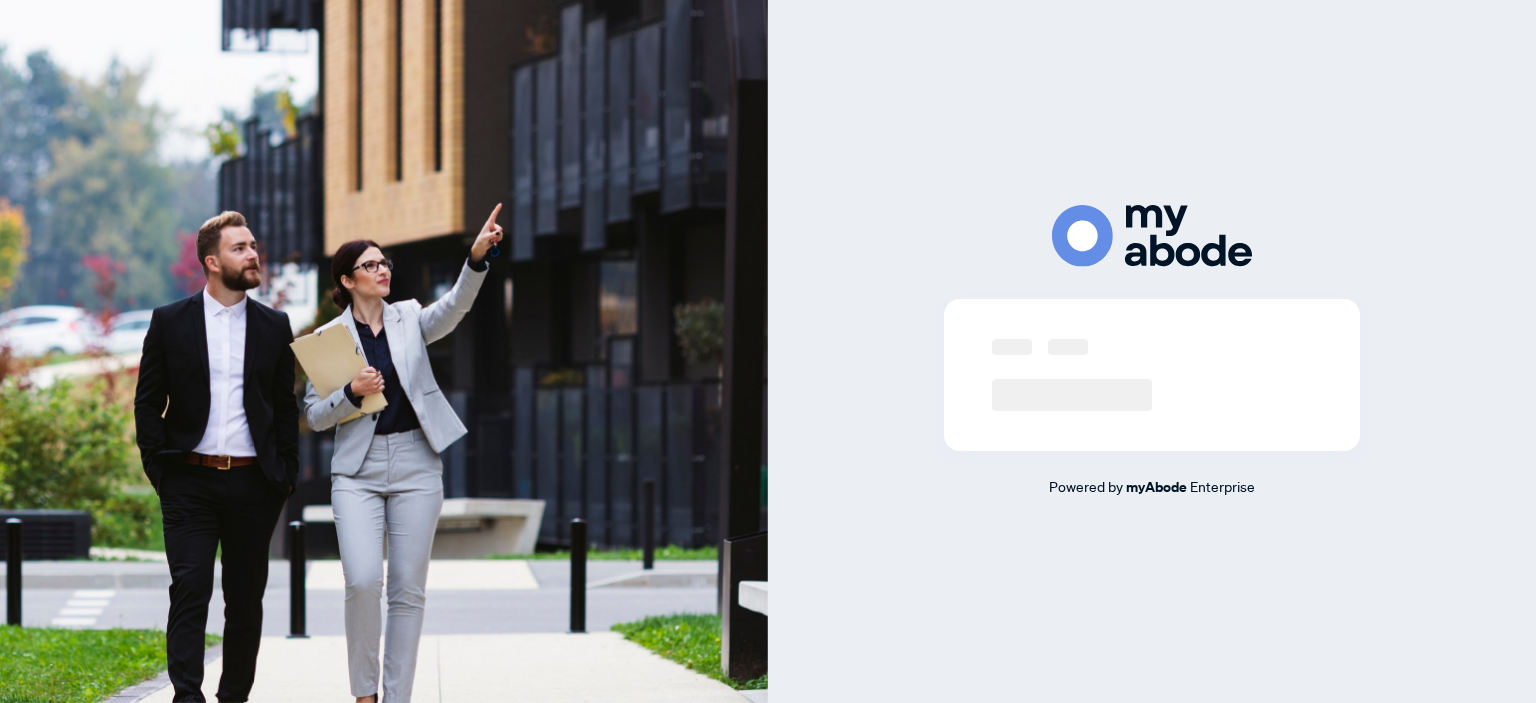 scroll, scrollTop: 0, scrollLeft: 0, axis: both 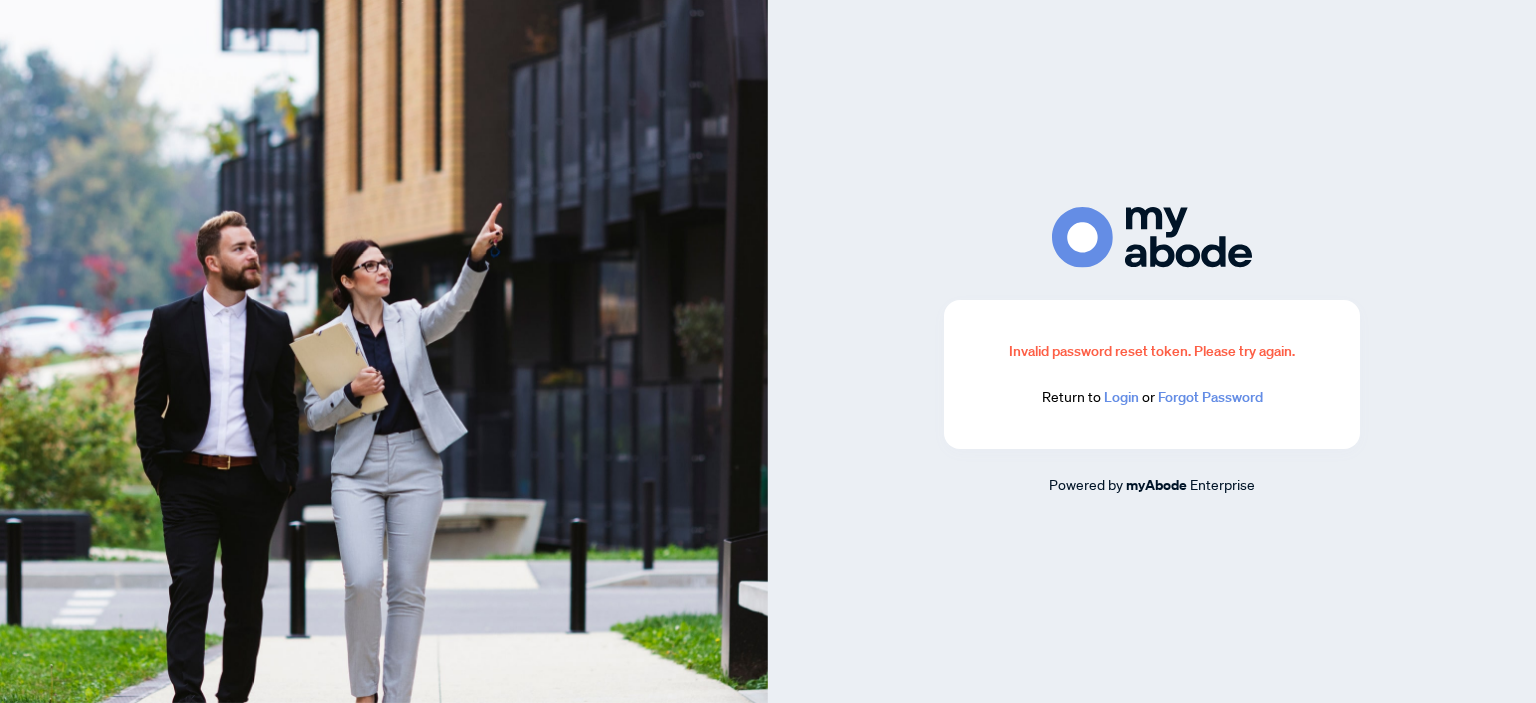 click on "Login" at bounding box center (1121, 397) 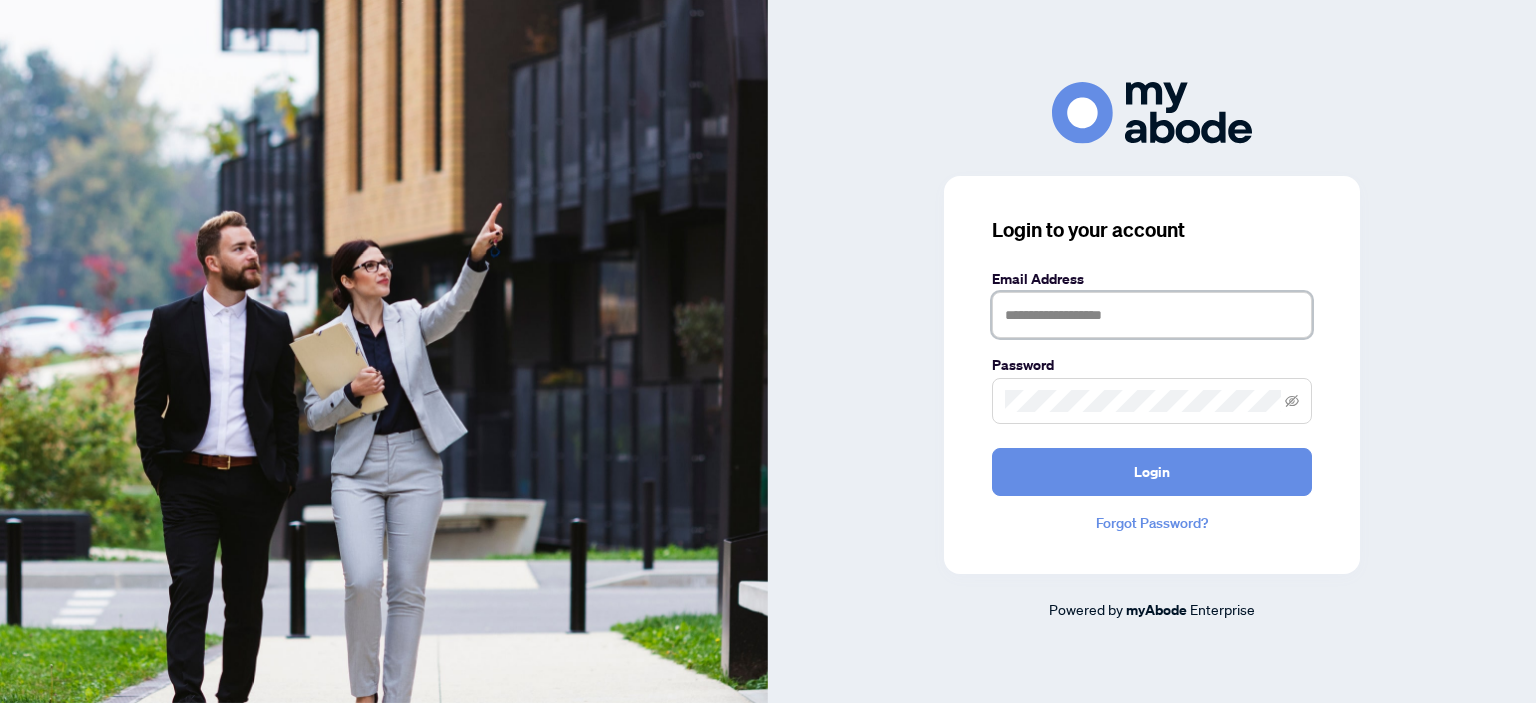 click at bounding box center (1152, 315) 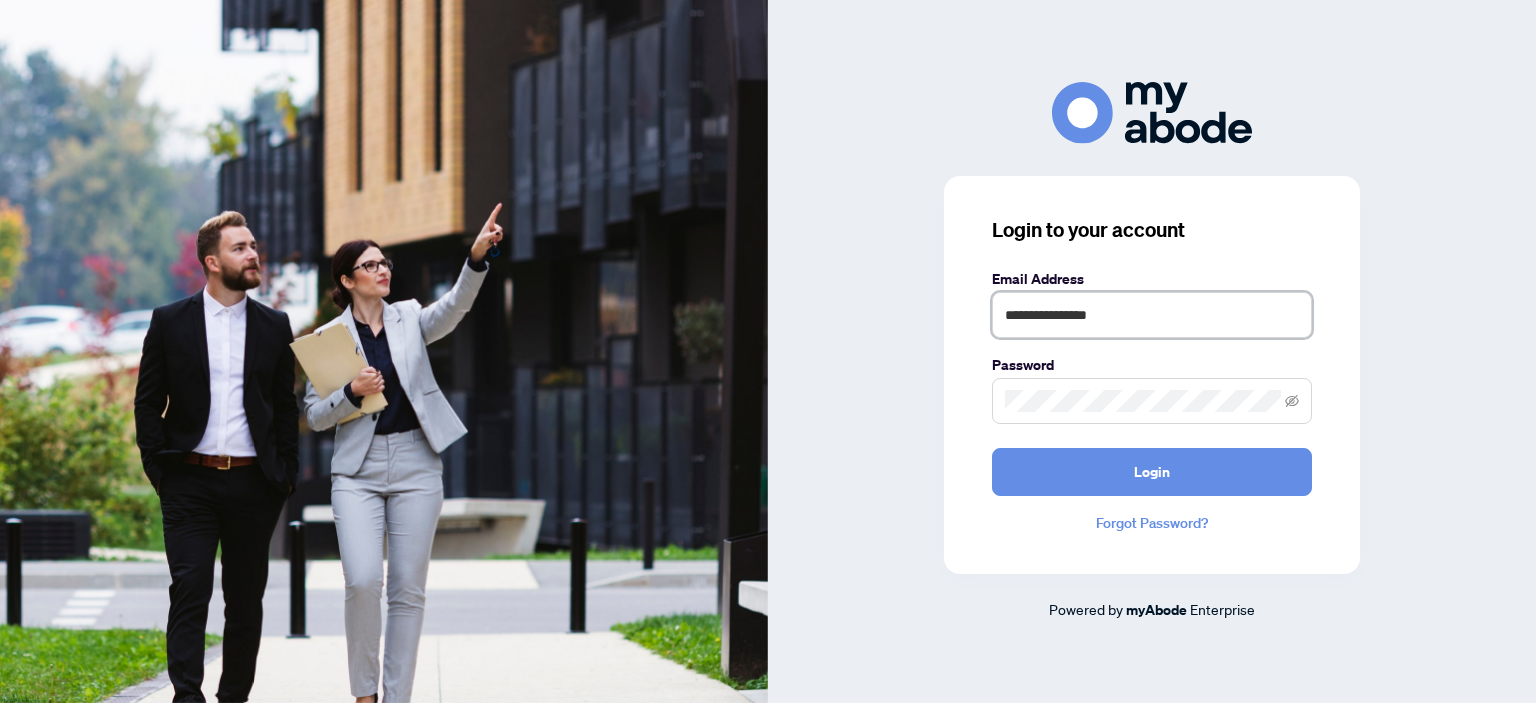 type on "**********" 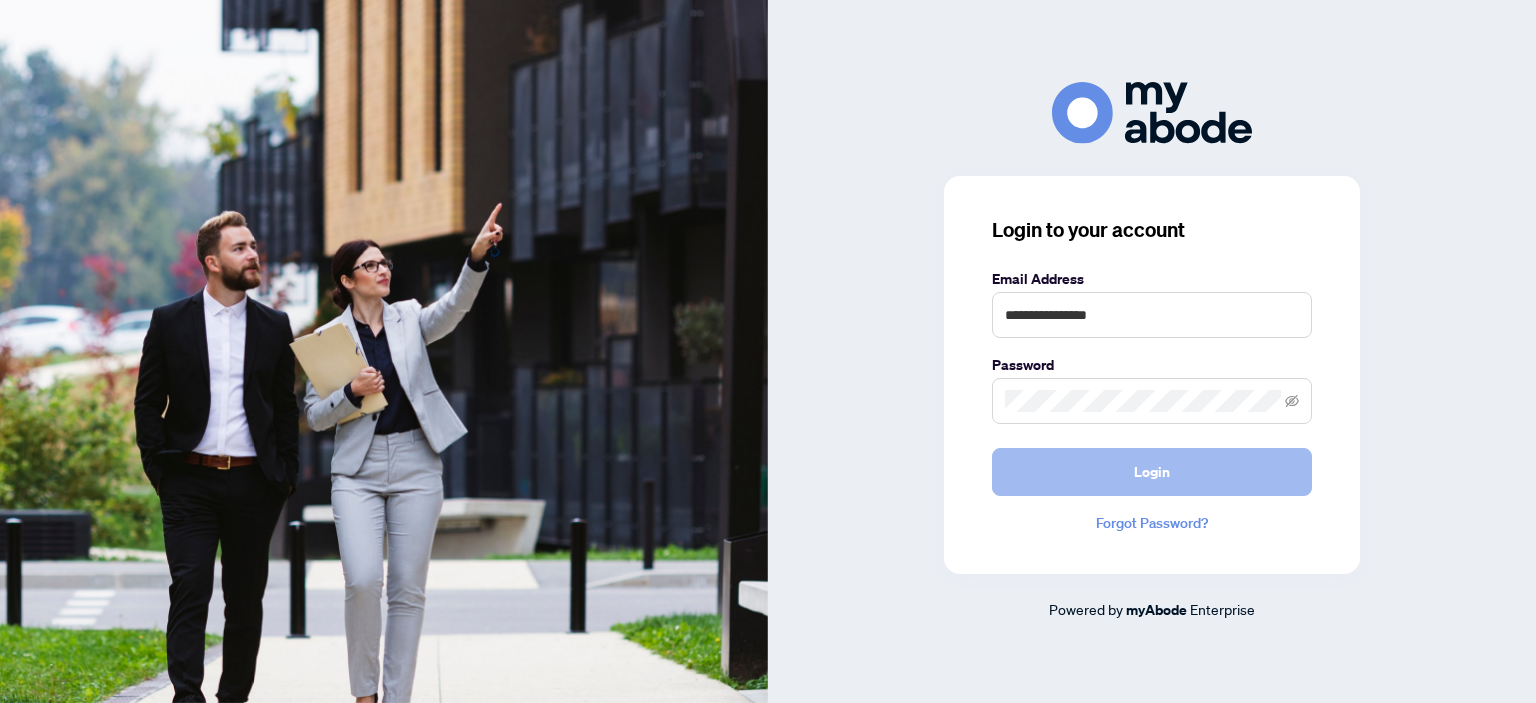 click on "Login" at bounding box center (1152, 472) 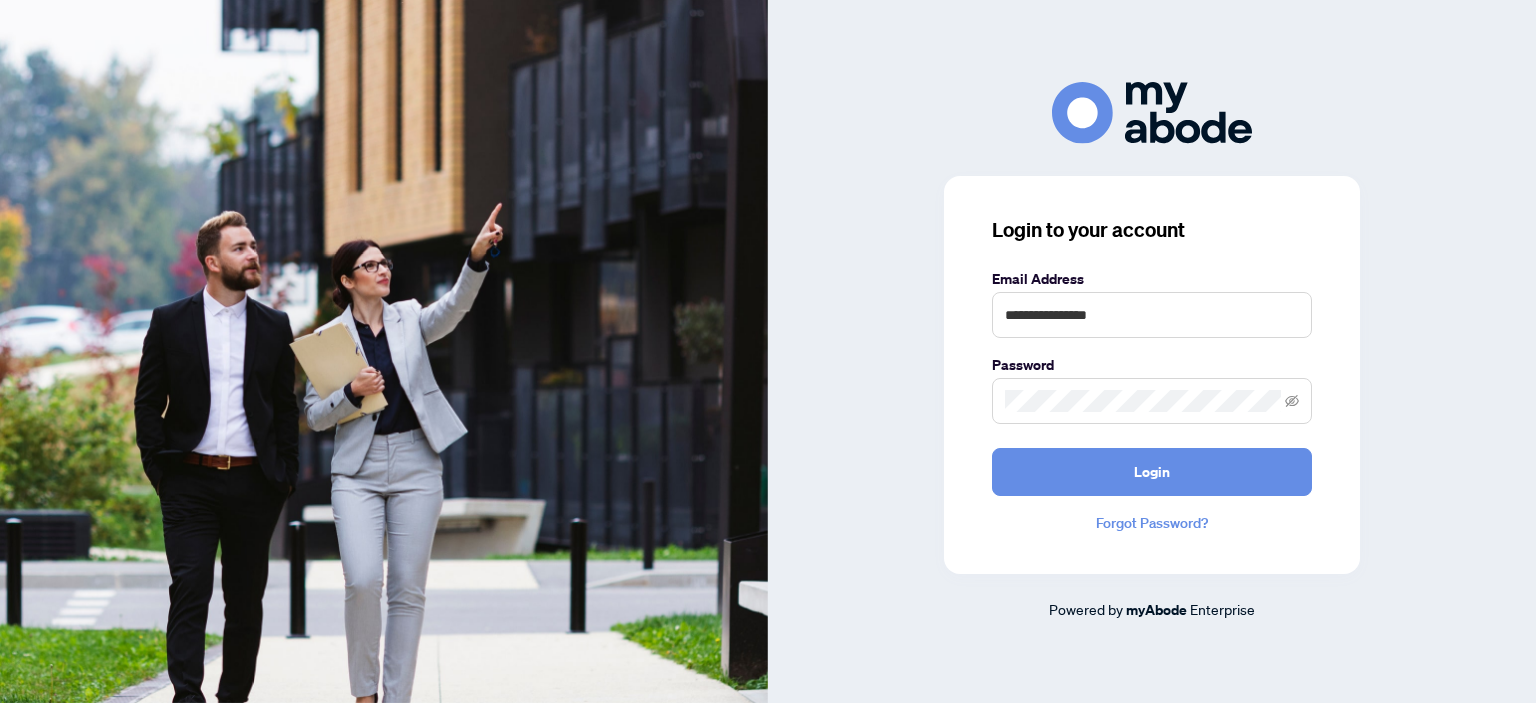 click at bounding box center (1152, 401) 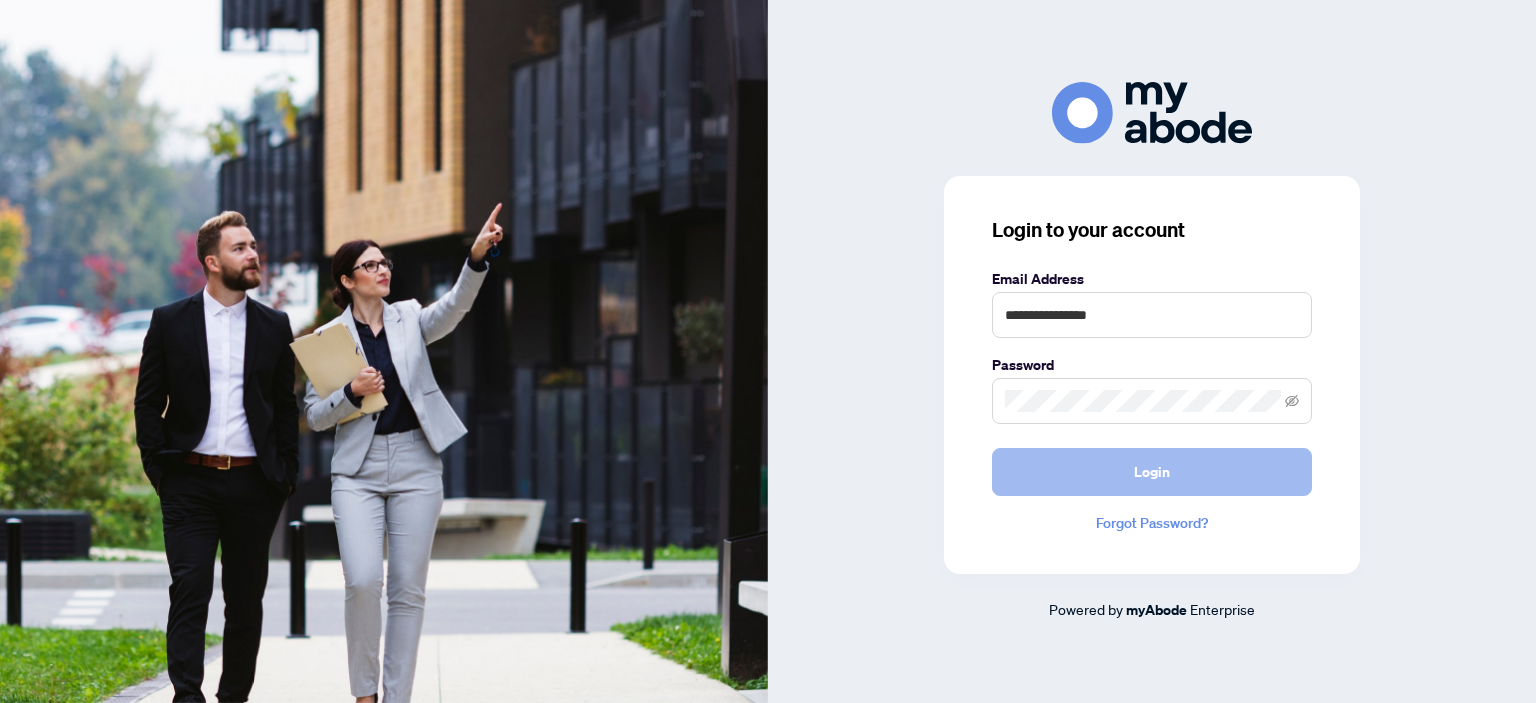 click on "Login" at bounding box center (1152, 472) 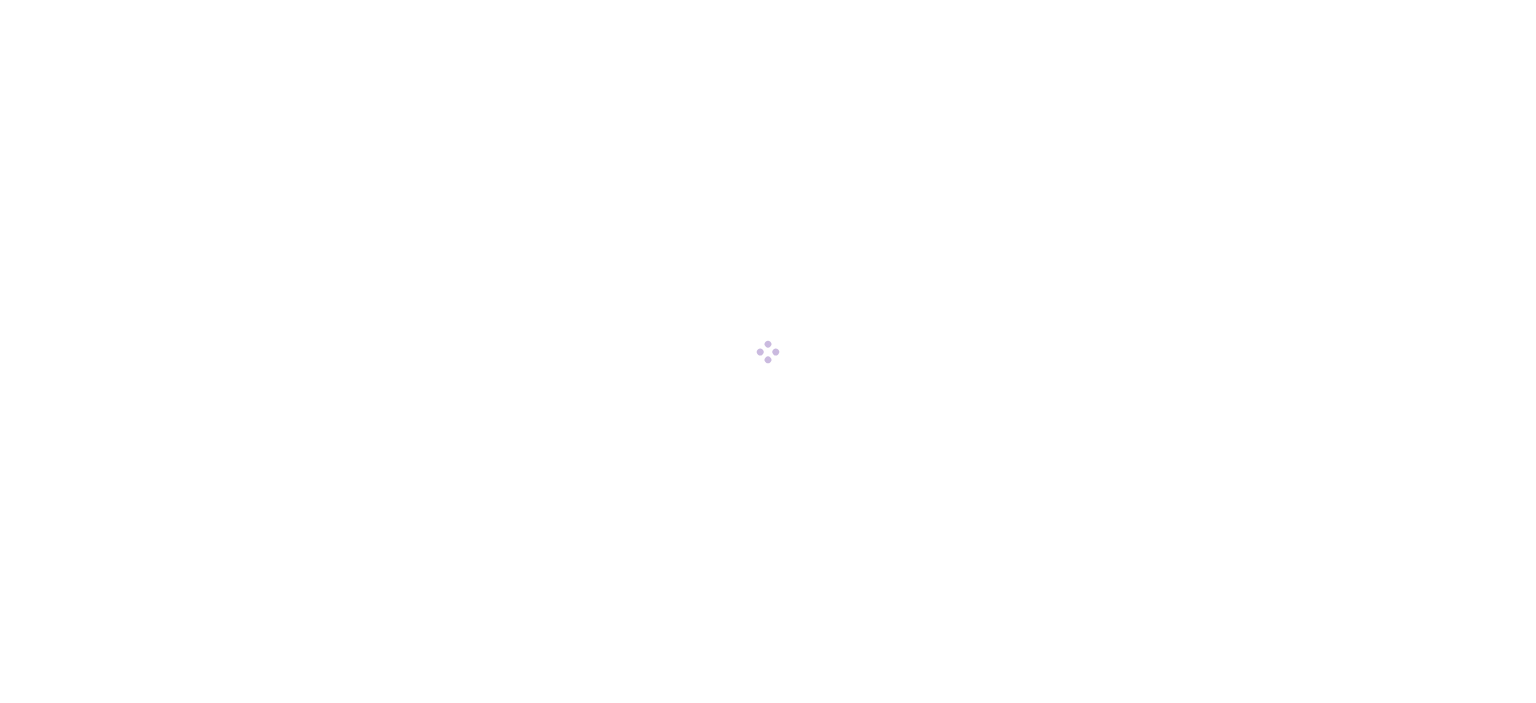 scroll, scrollTop: 0, scrollLeft: 0, axis: both 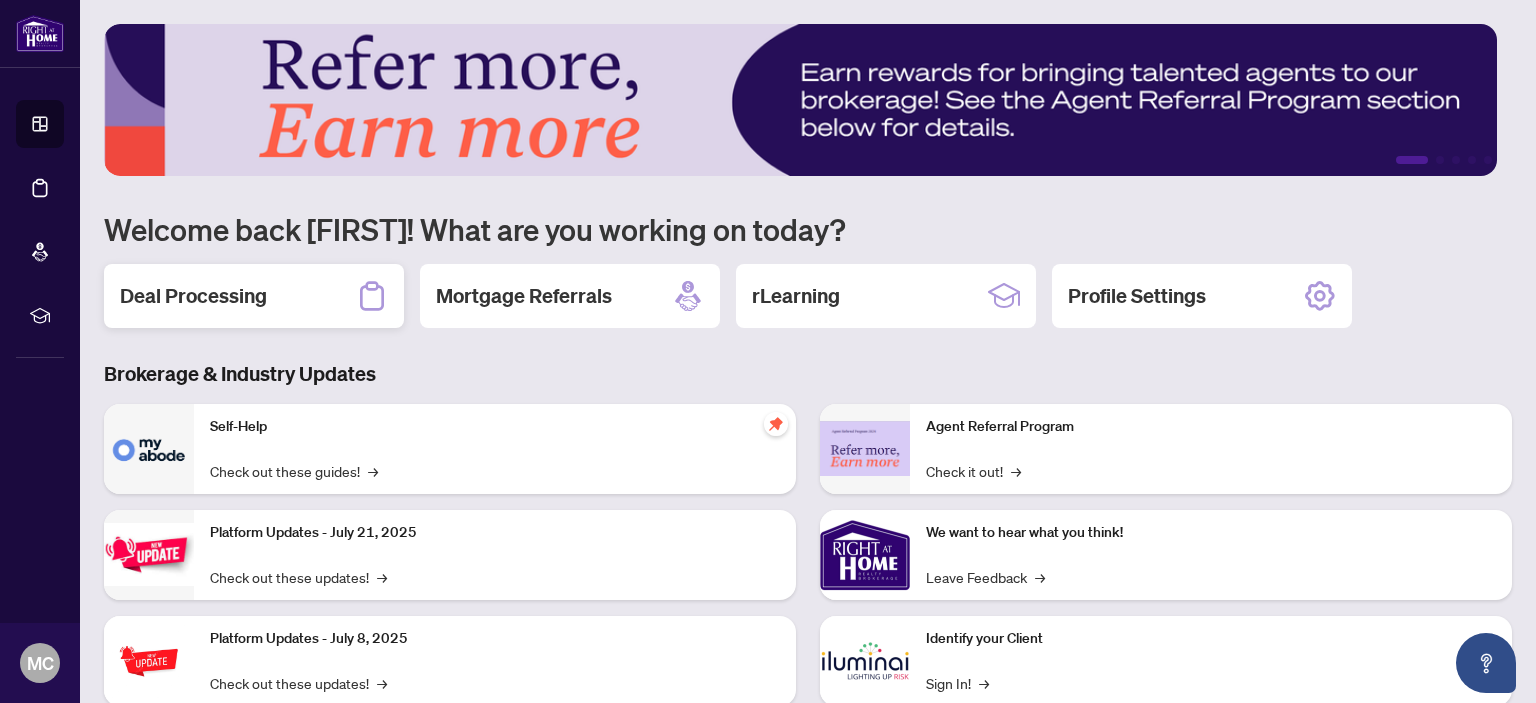 click on "Deal Processing" at bounding box center [193, 296] 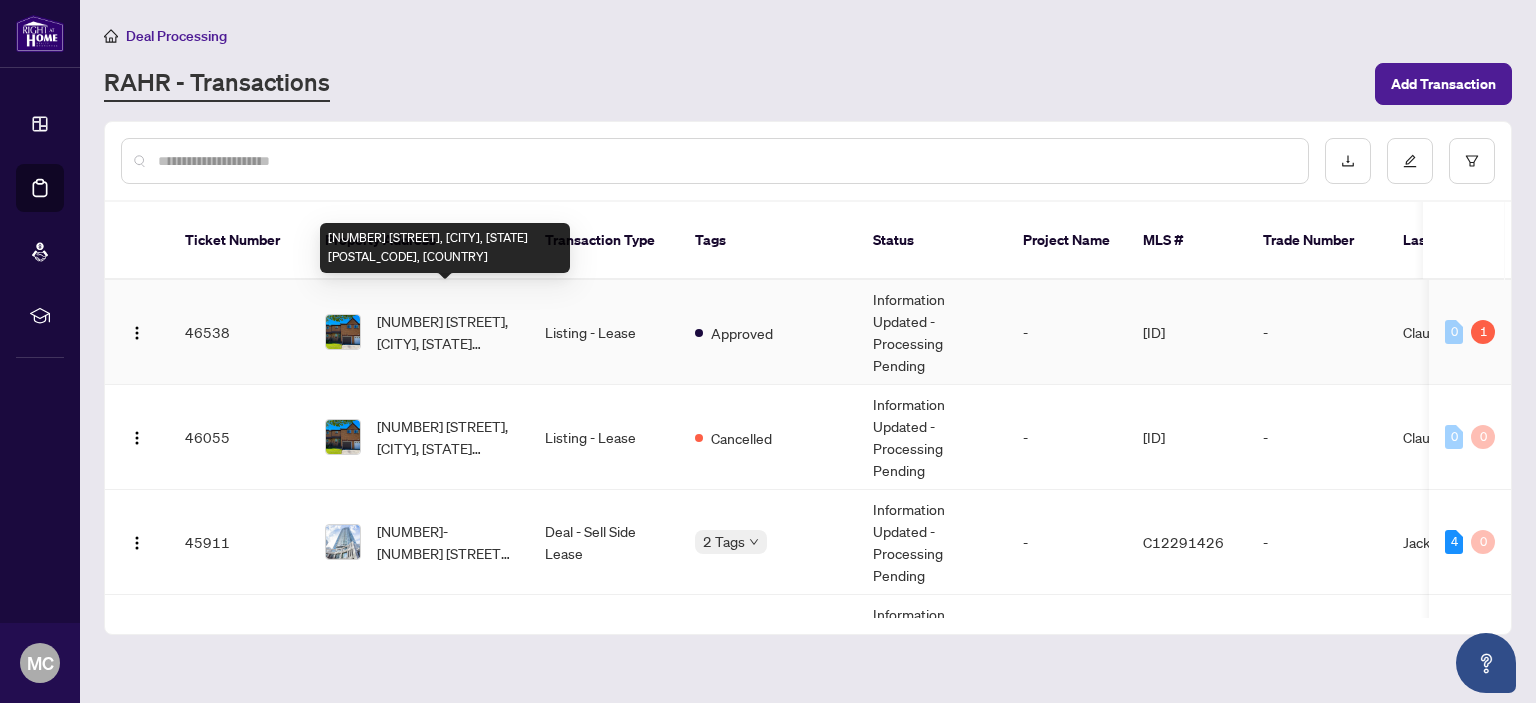 click on "[NUMBER] [STREET], [CITY], [STATE] [POSTAL_CODE], [COUNTRY]" at bounding box center (445, 332) 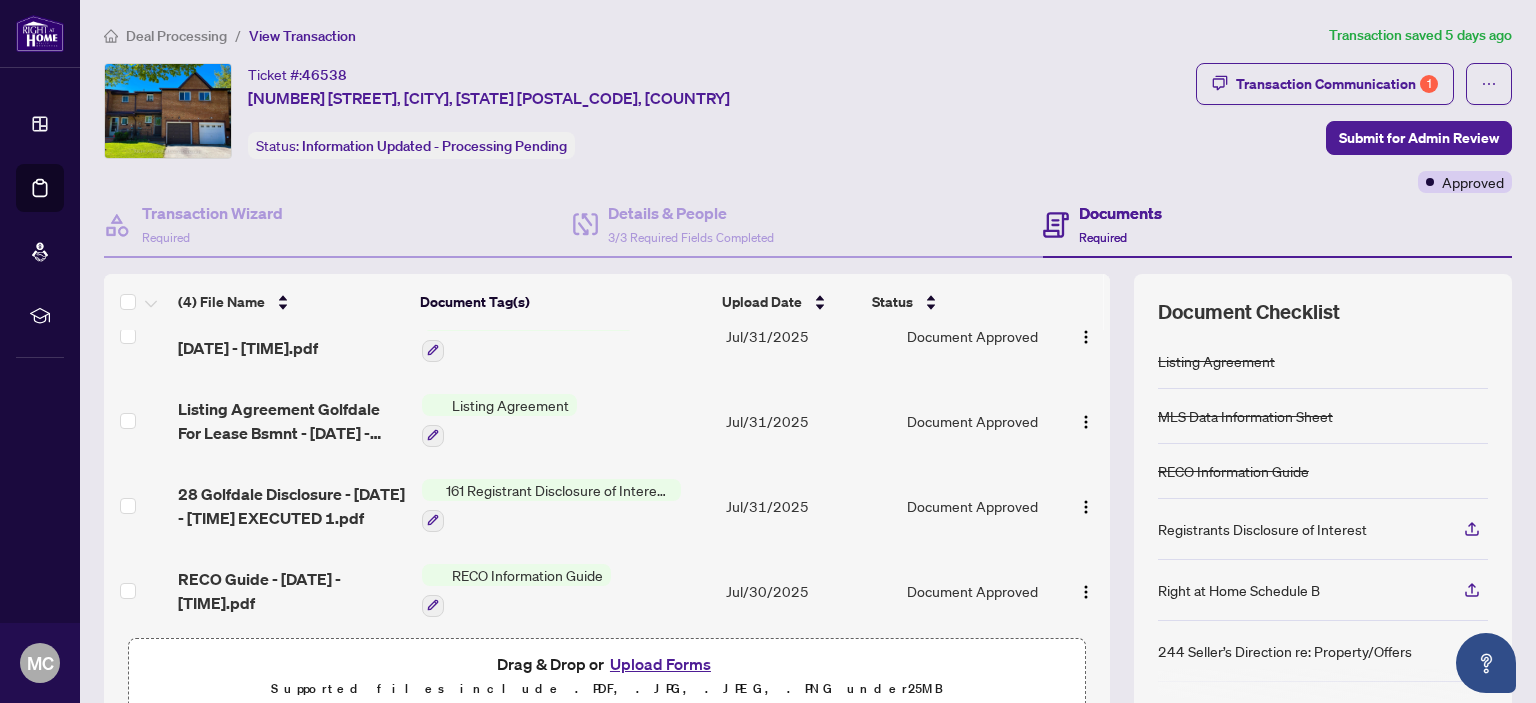 scroll, scrollTop: 45, scrollLeft: 0, axis: vertical 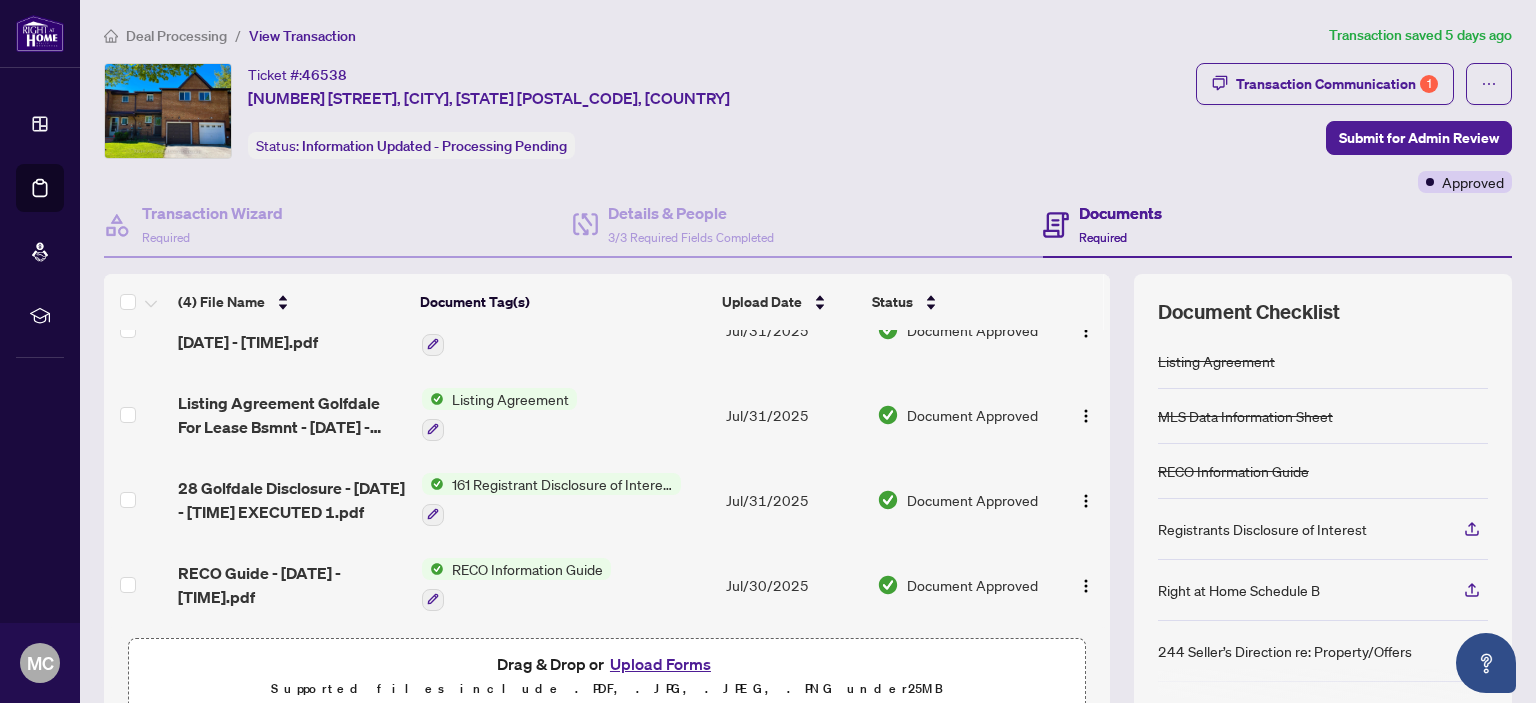 click on "Listing Agreement" at bounding box center (510, 399) 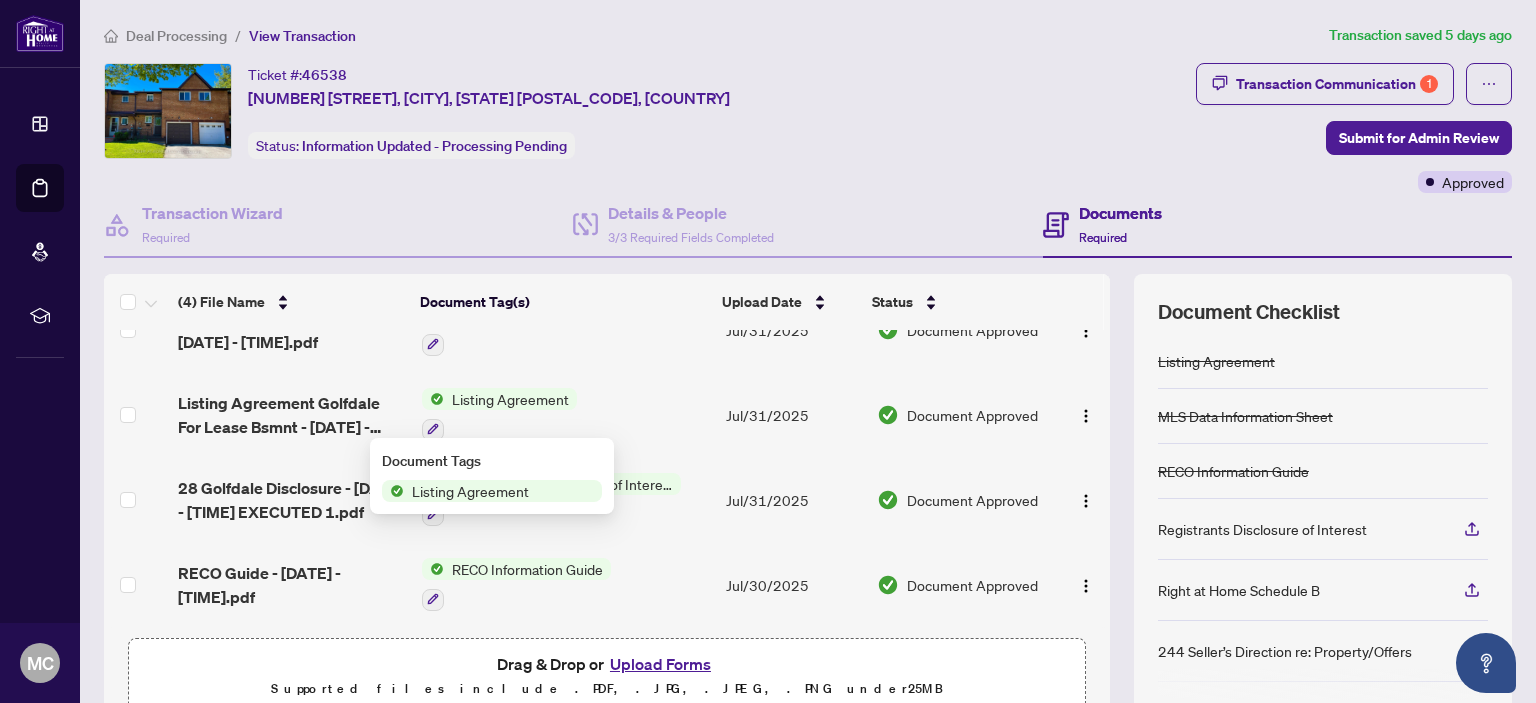 click at bounding box center (499, 429) 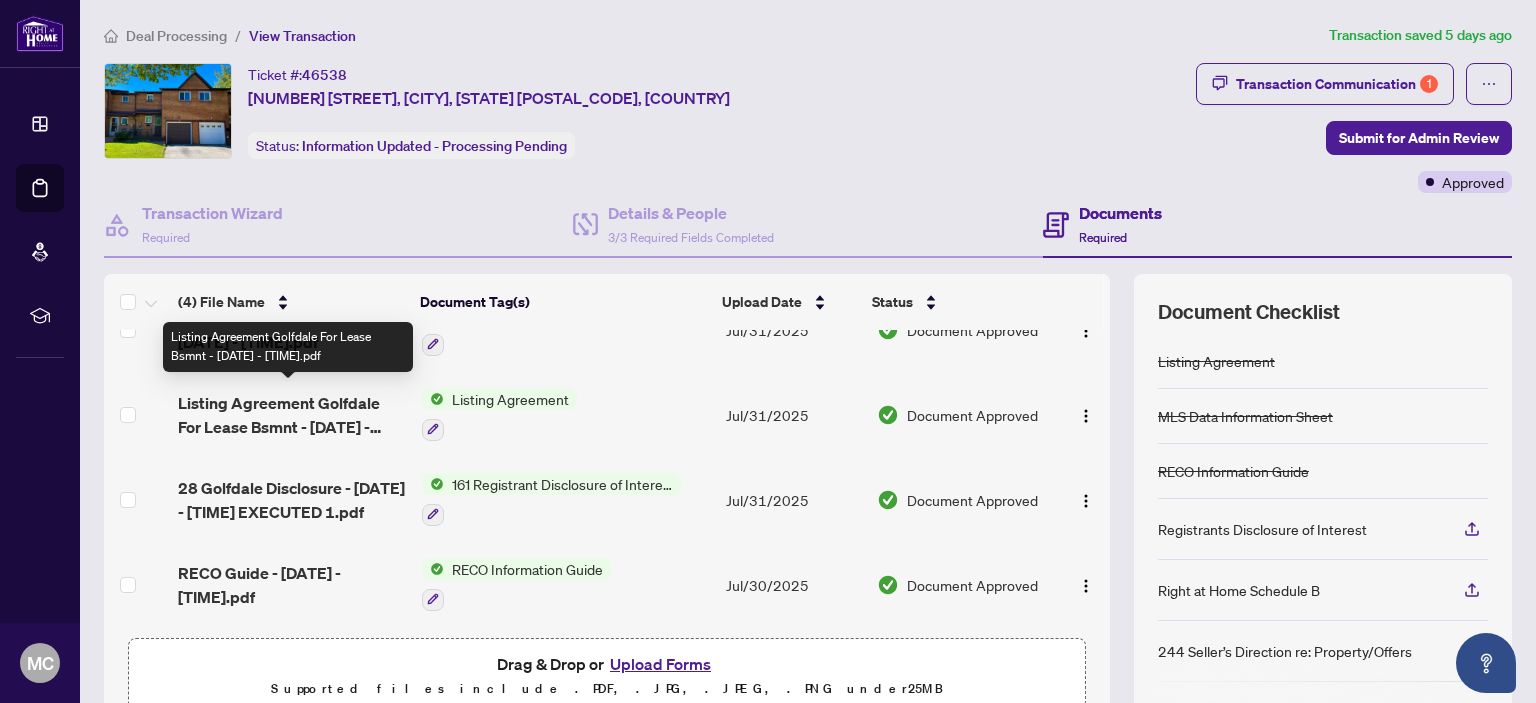 click on "Listing Agreement Golfdale For Lease Bsmnt - [DATE] - [TIME].pdf" at bounding box center [291, 415] 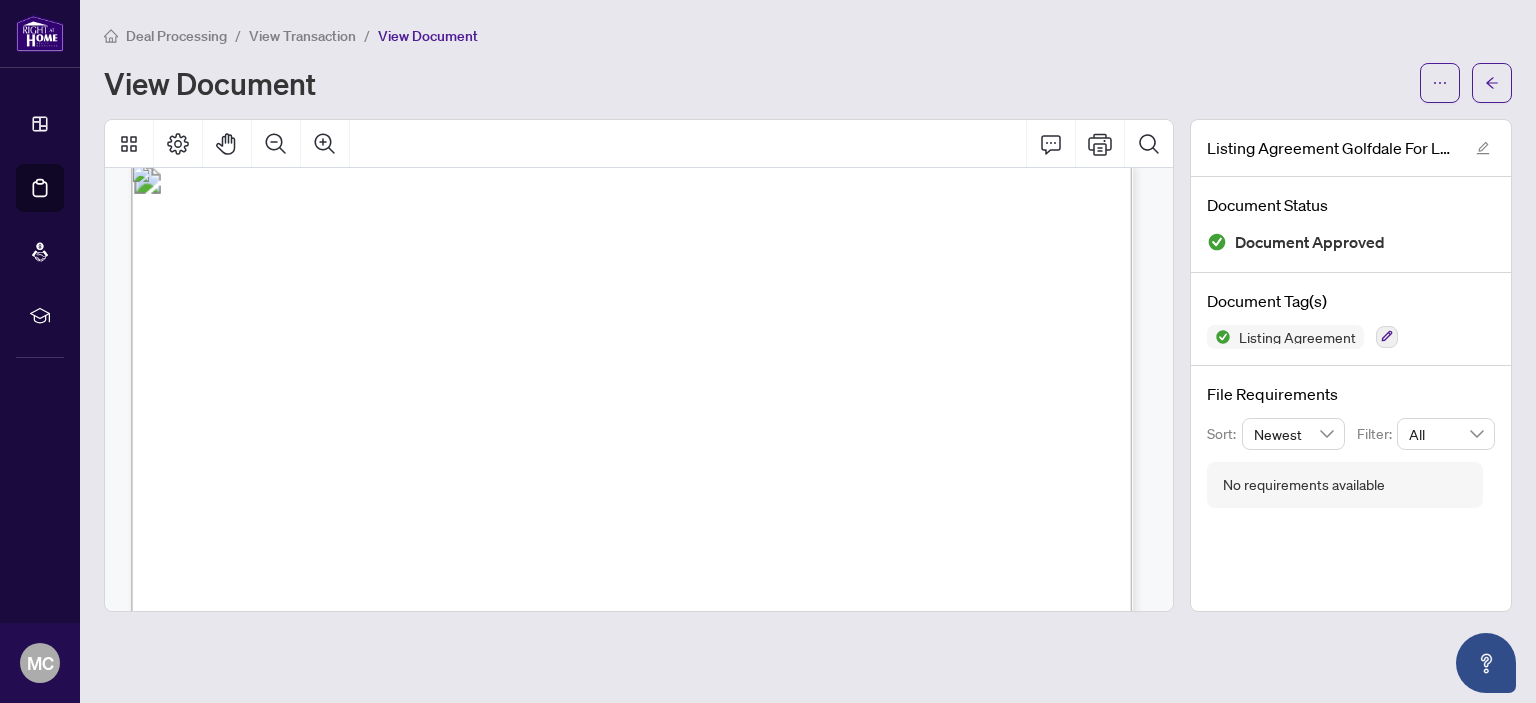 scroll, scrollTop: 0, scrollLeft: 0, axis: both 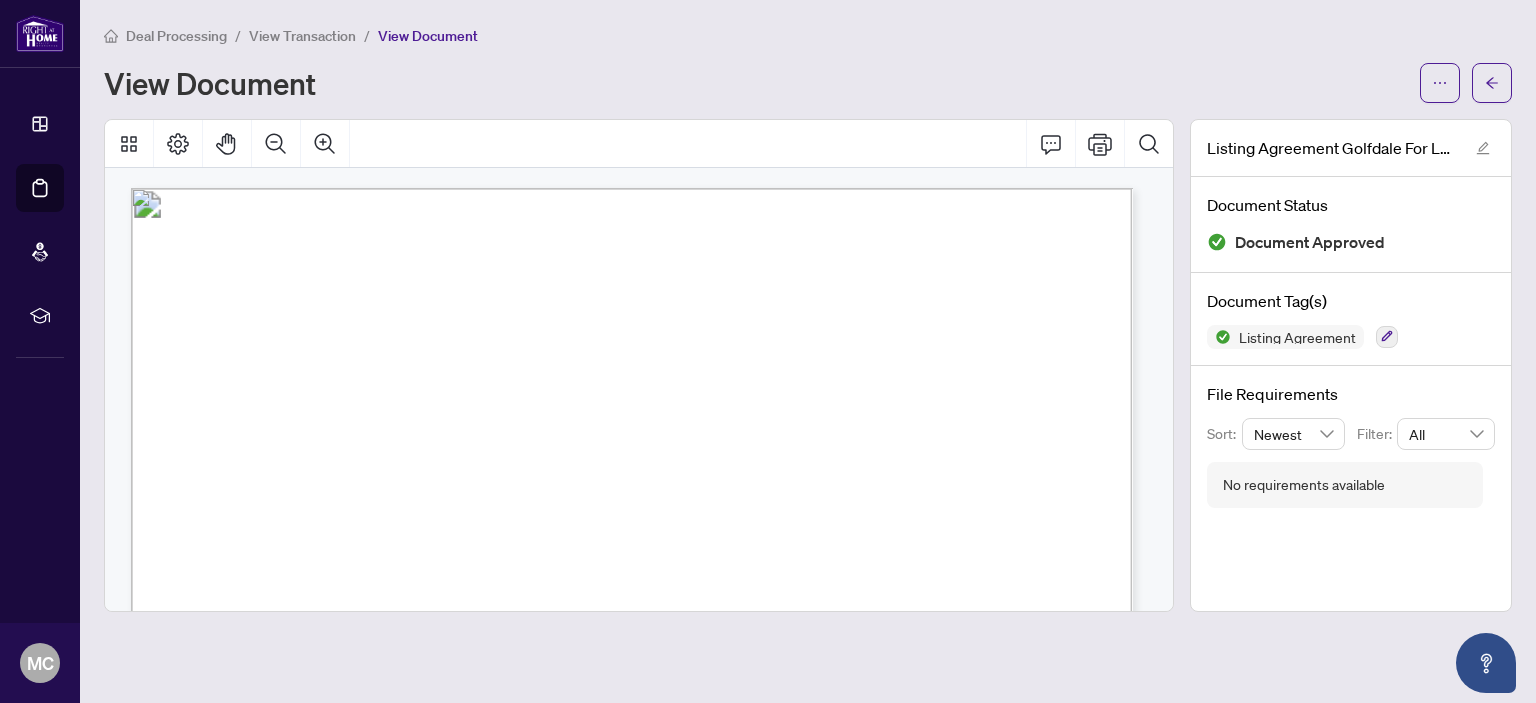 click on "View Transaction" at bounding box center (302, 36) 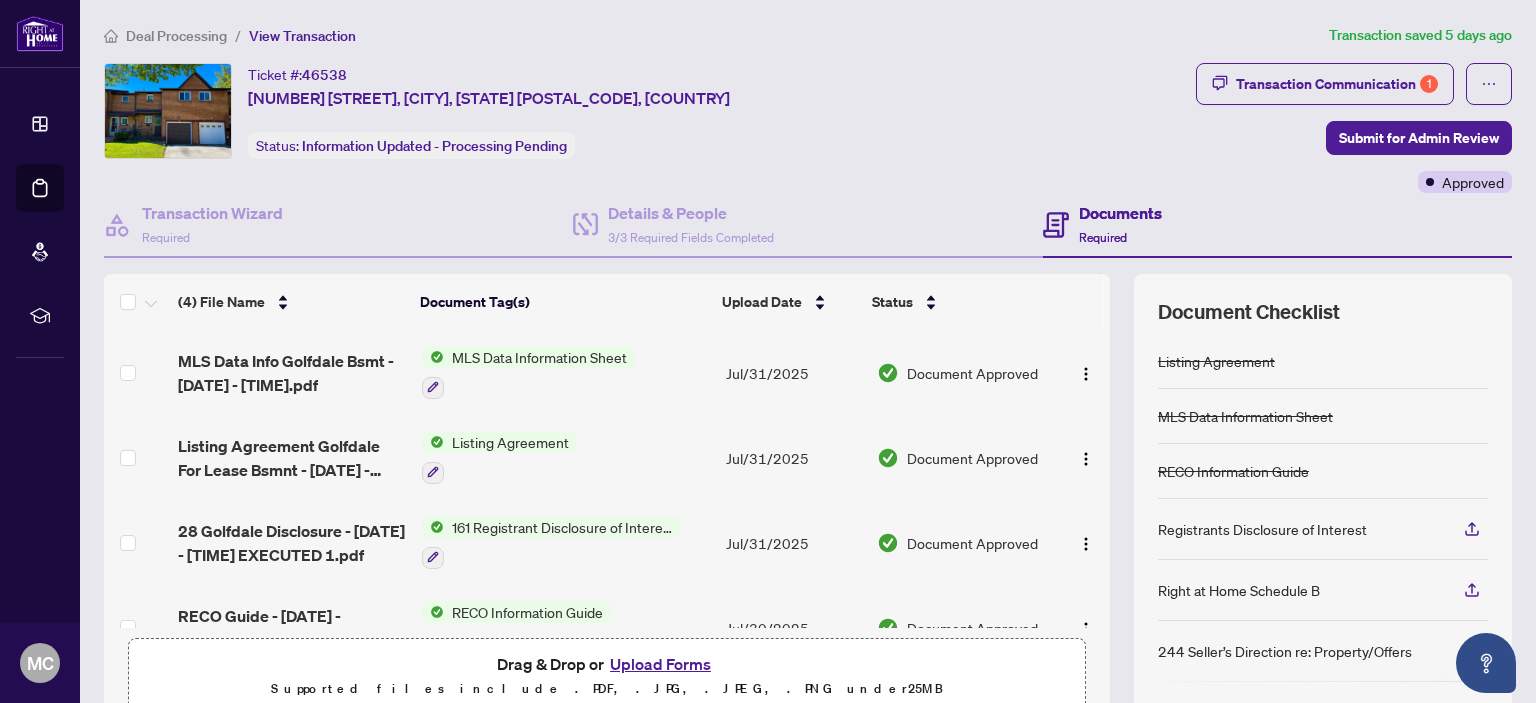 click on "Upload Forms" at bounding box center [660, 664] 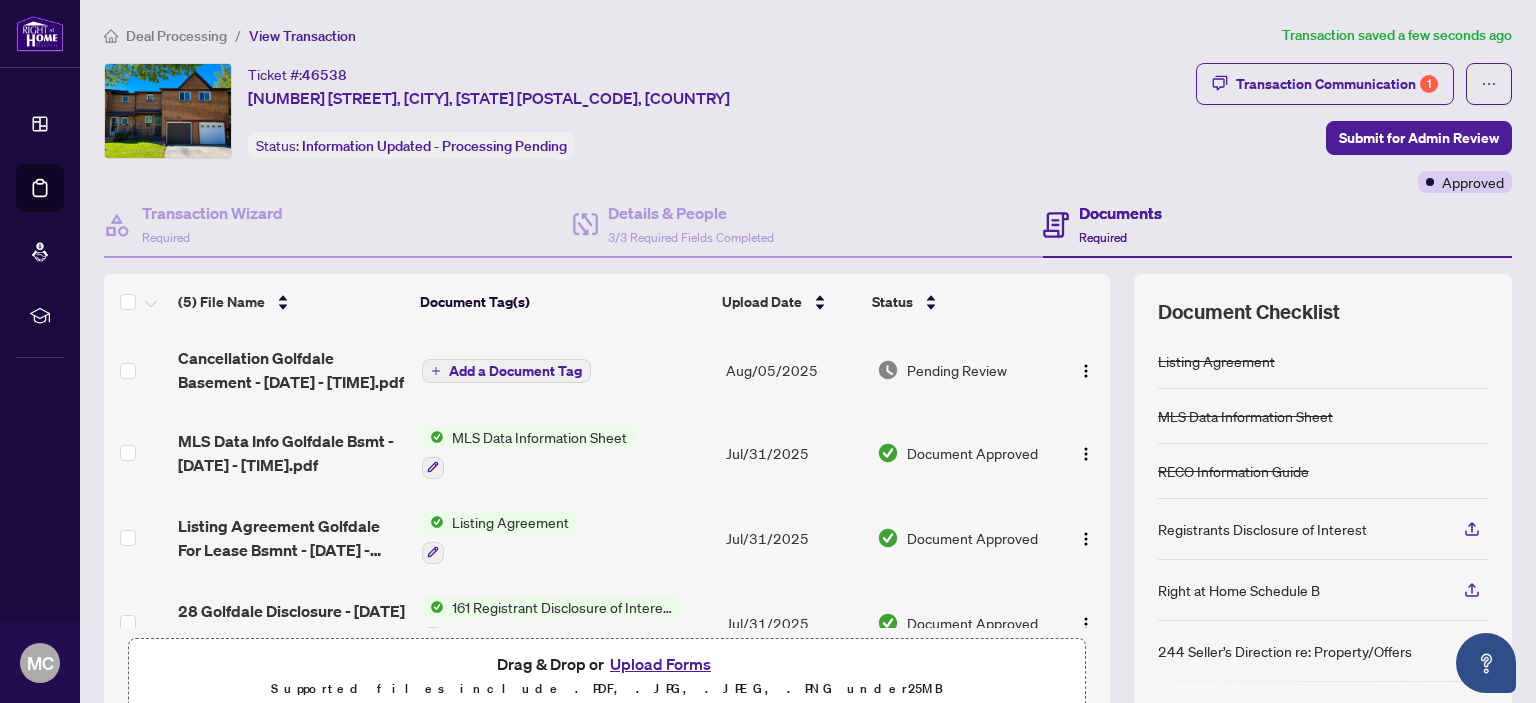 click on "Add a Document Tag" at bounding box center [515, 371] 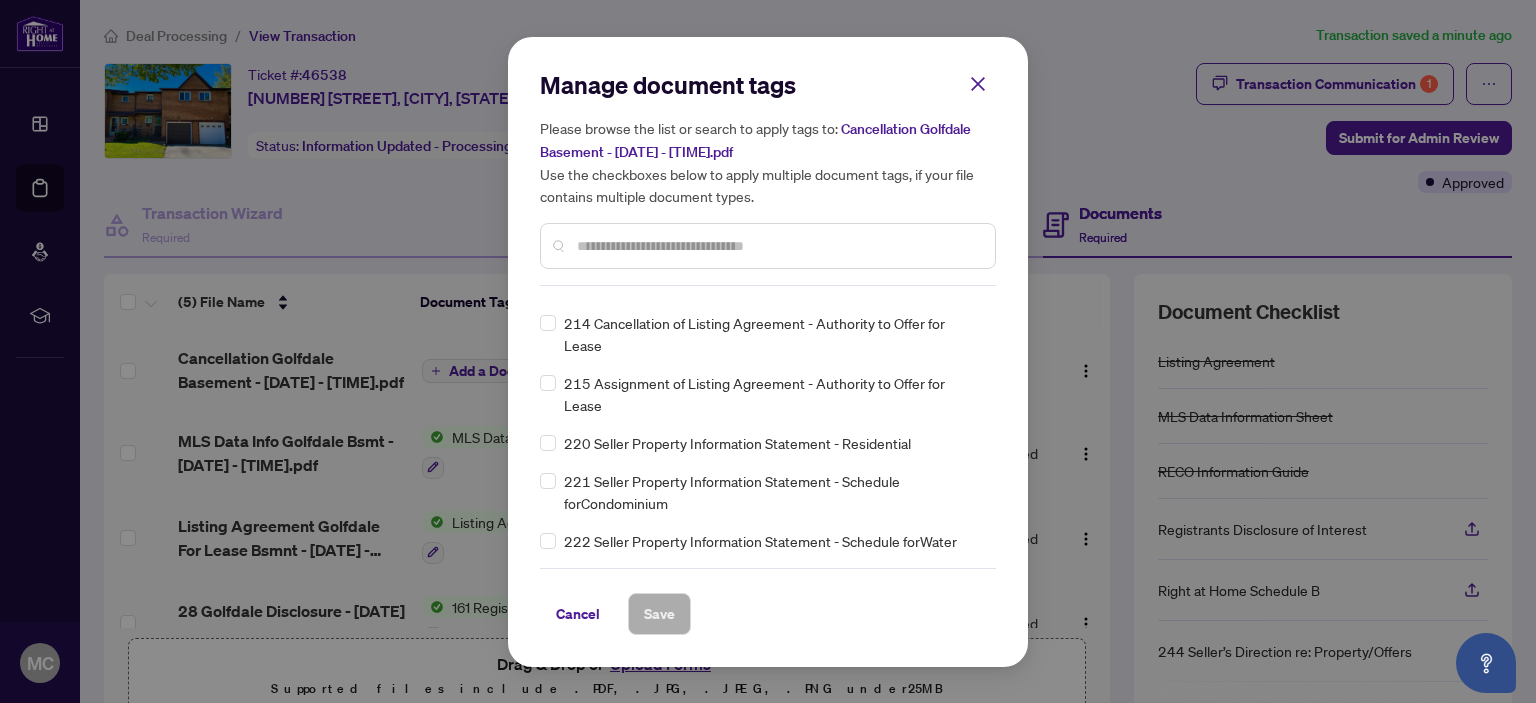scroll, scrollTop: 7400, scrollLeft: 0, axis: vertical 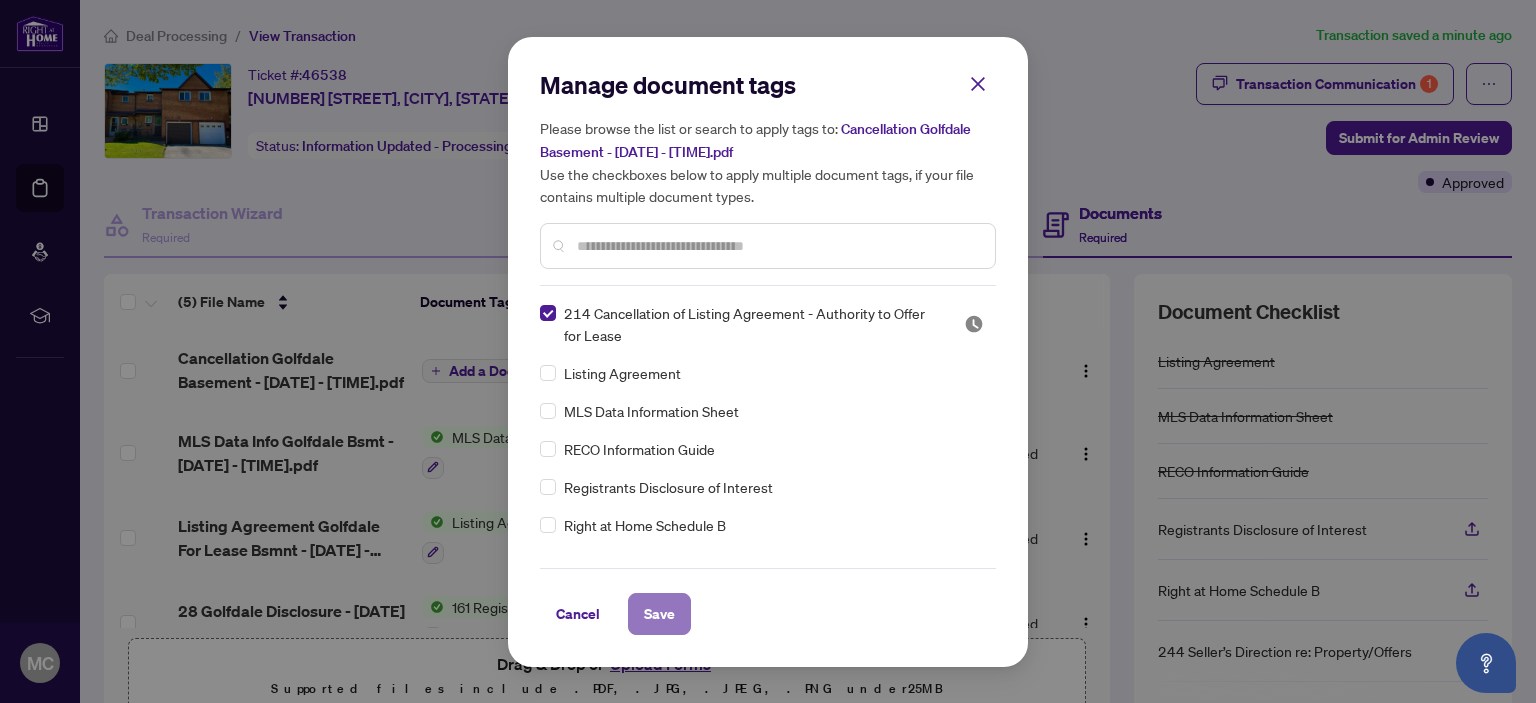 click on "Save" at bounding box center [659, 614] 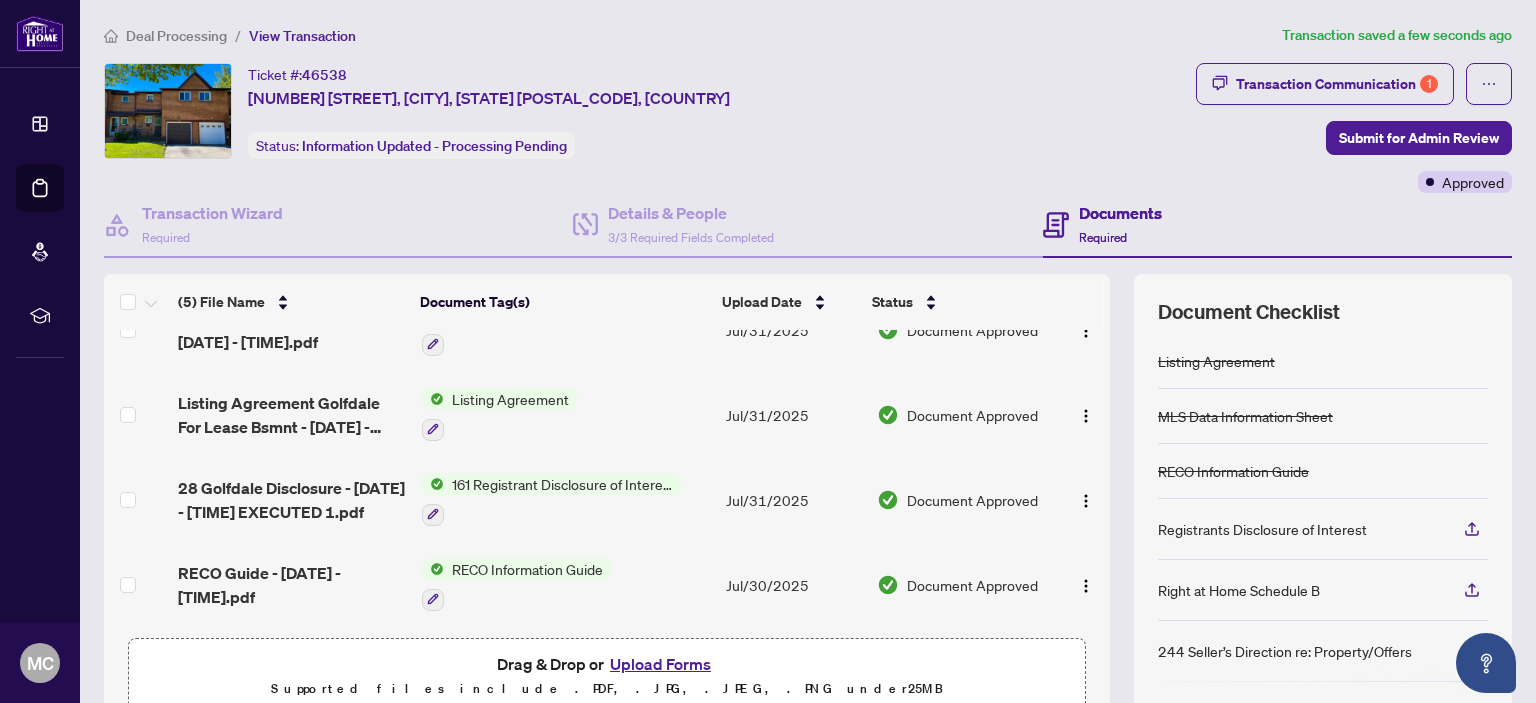 scroll, scrollTop: 130, scrollLeft: 0, axis: vertical 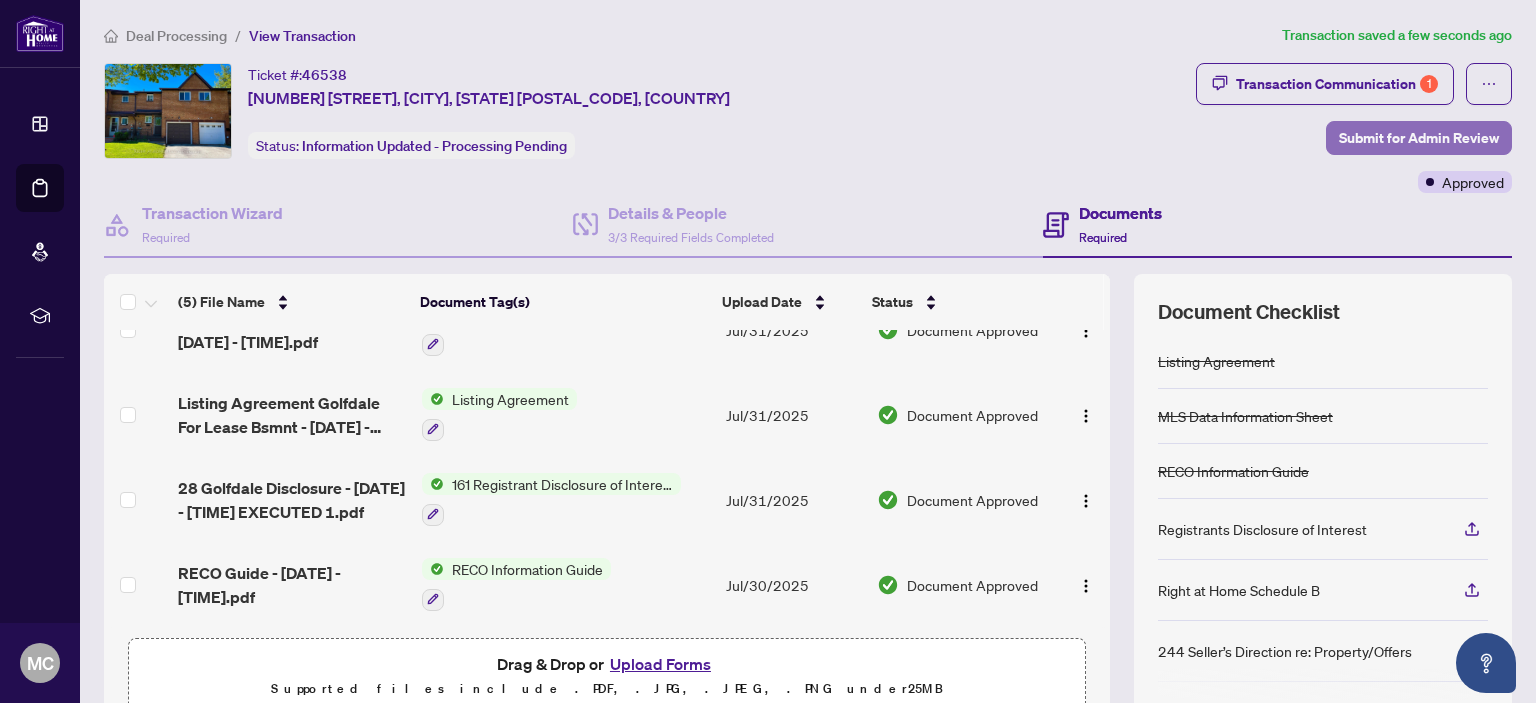 click on "Submit for Admin Review" at bounding box center (1419, 138) 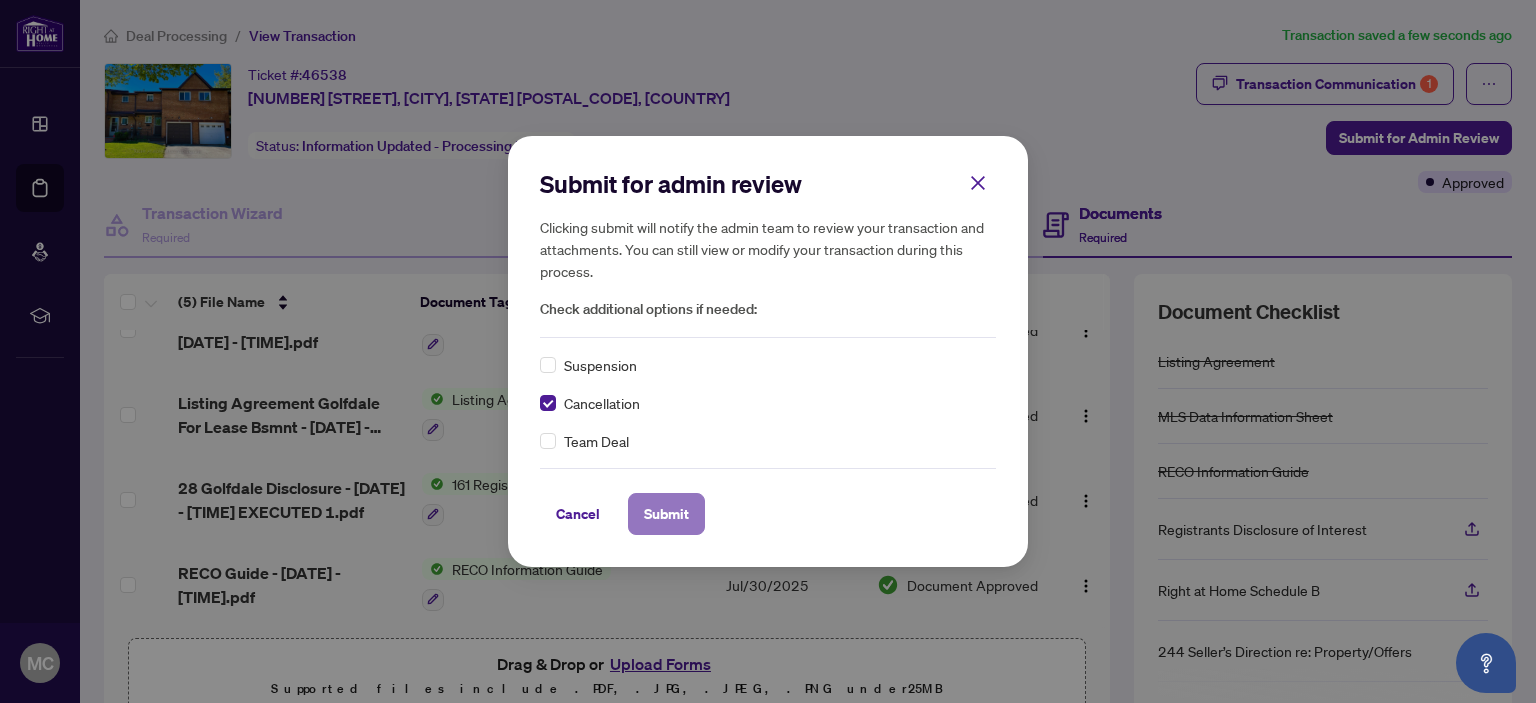 click on "Submit" at bounding box center (666, 514) 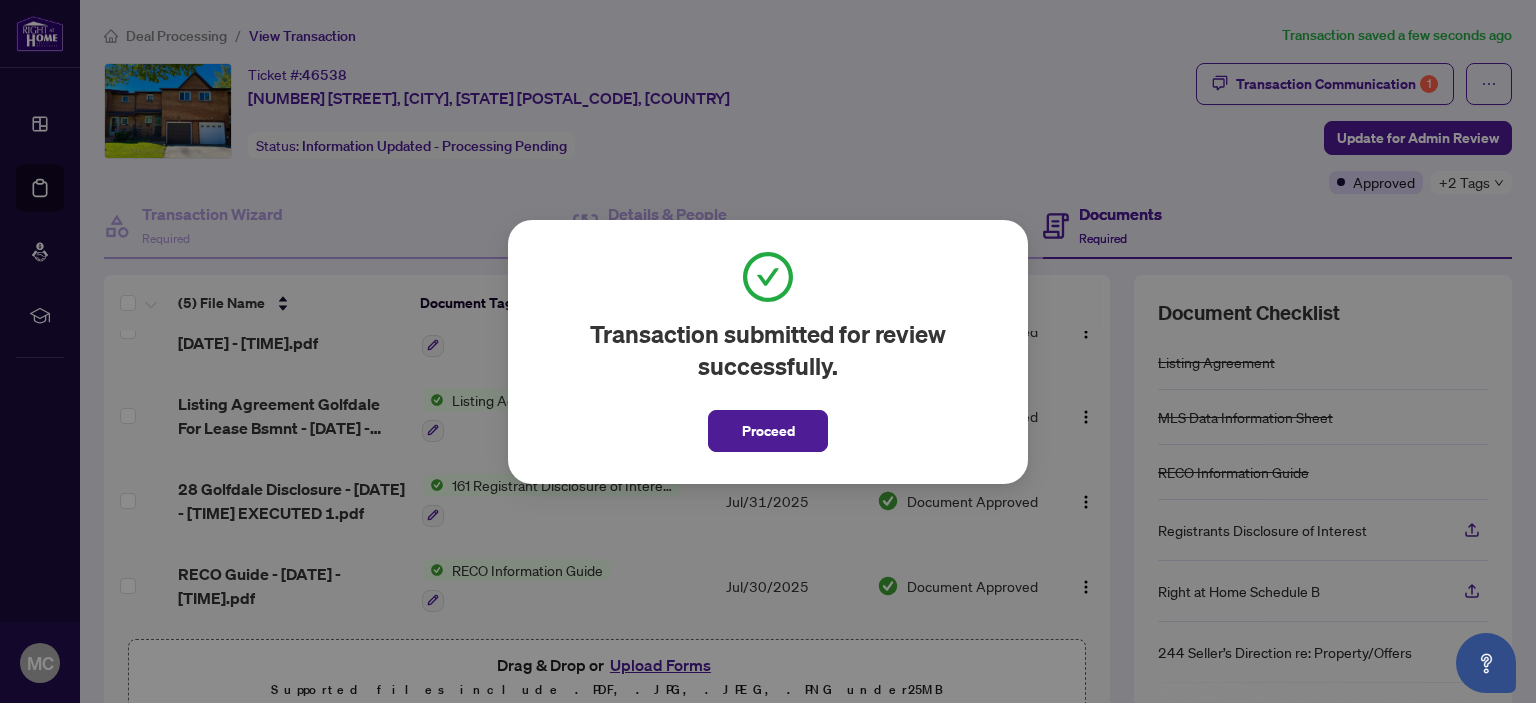 click on "Proceed" at bounding box center [768, 431] 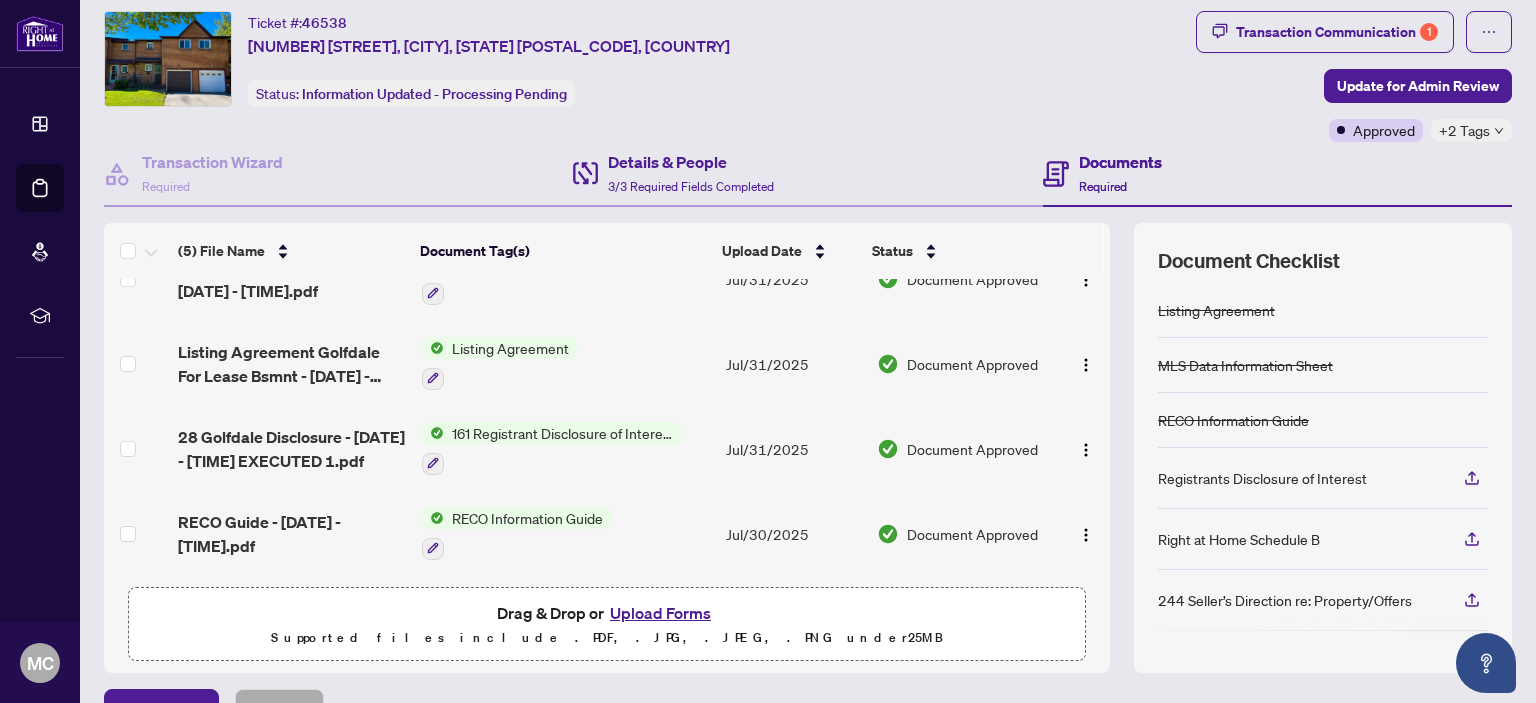 scroll, scrollTop: 100, scrollLeft: 0, axis: vertical 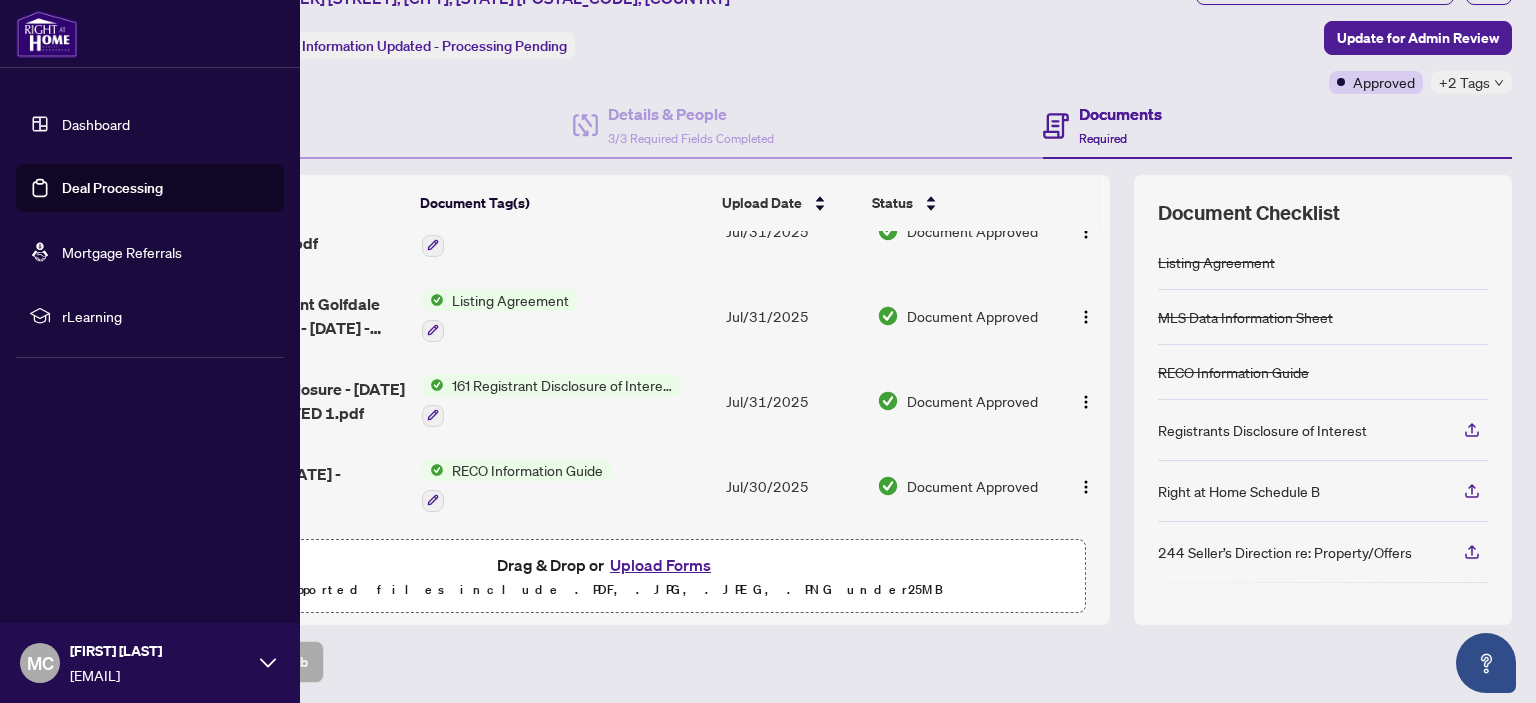 click on "MC" at bounding box center (40, 663) 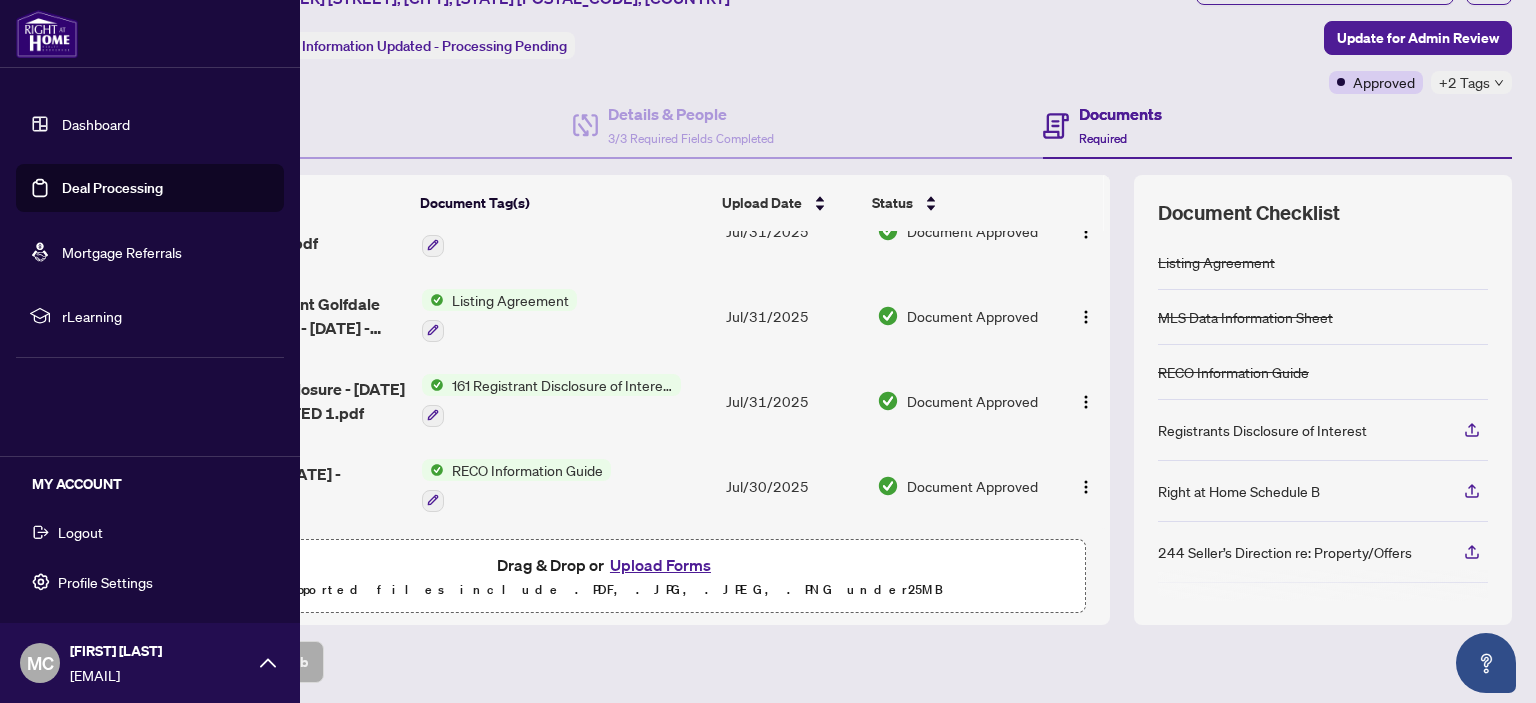 click 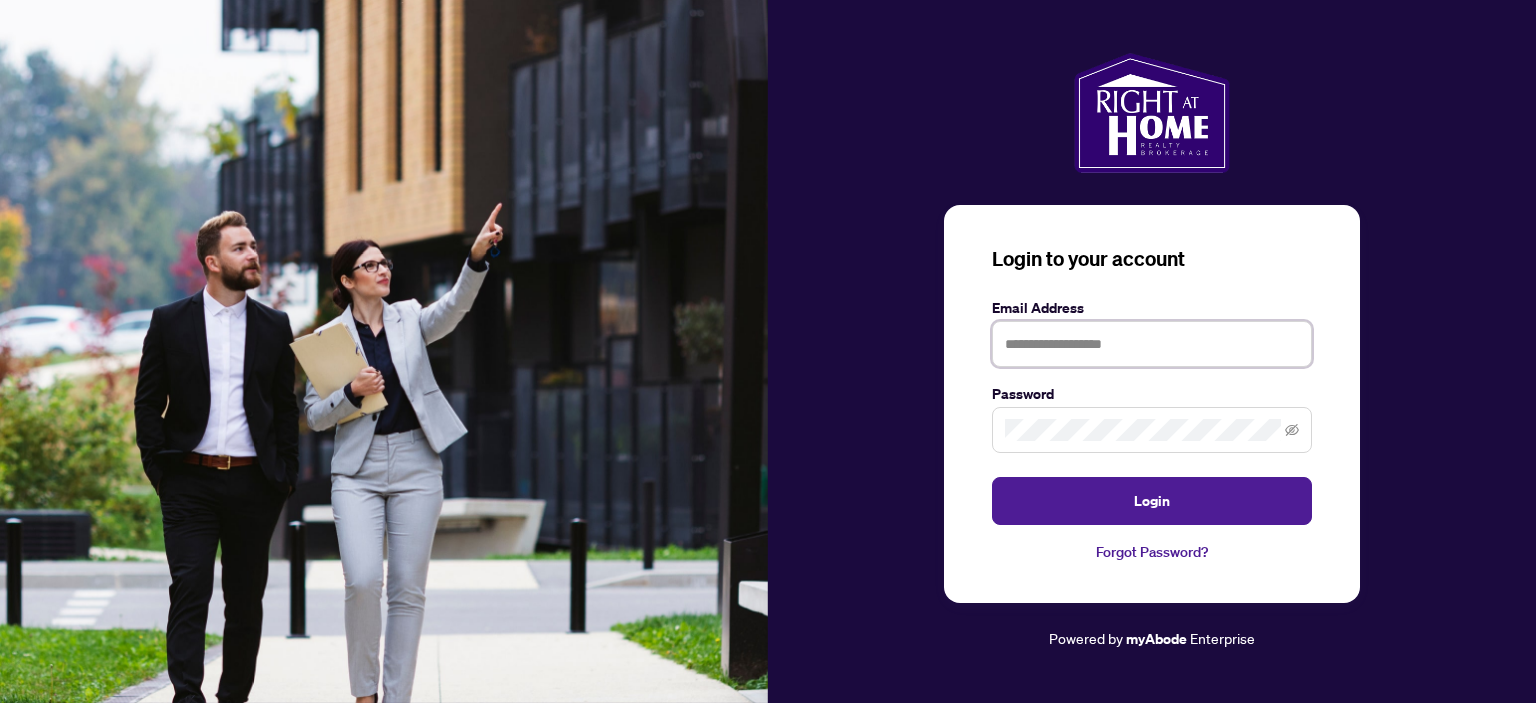 click at bounding box center [1152, 344] 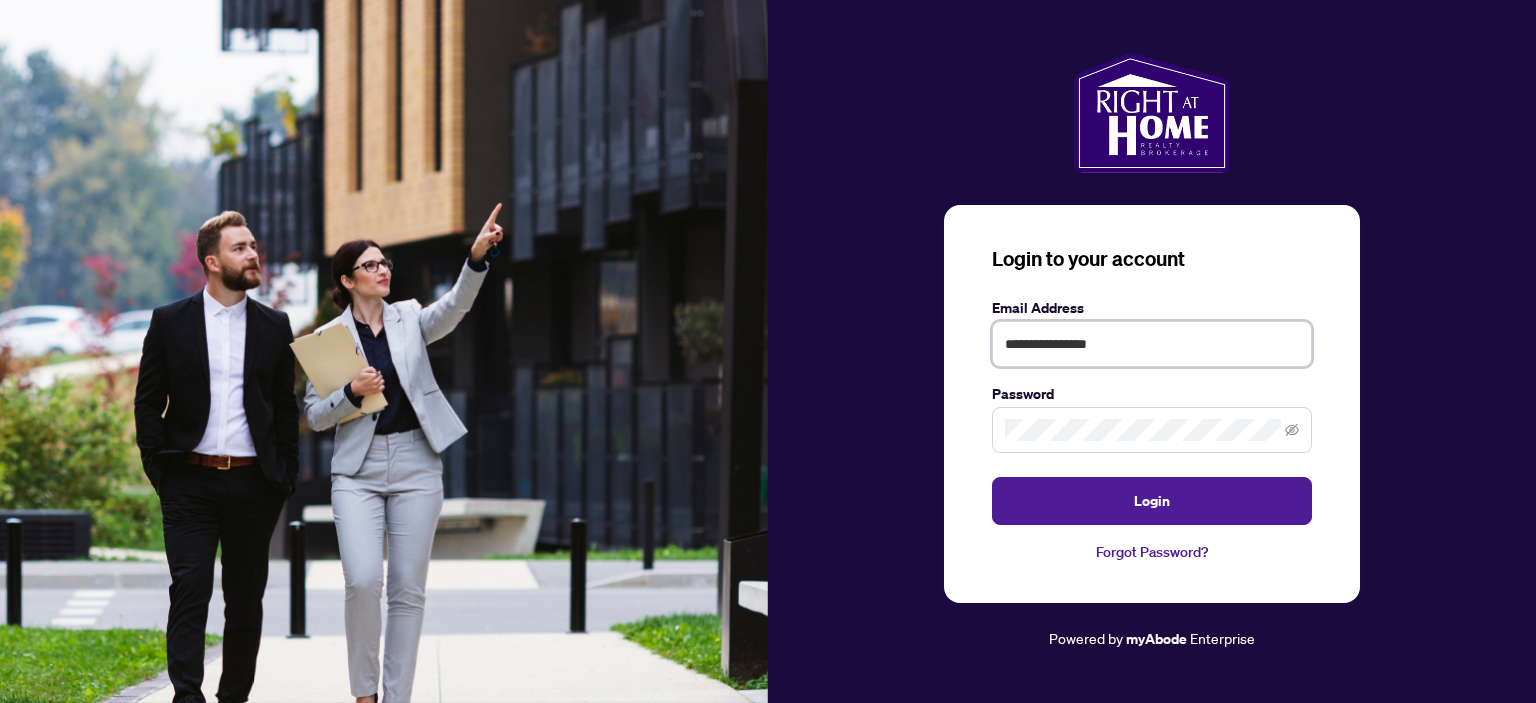 type on "**********" 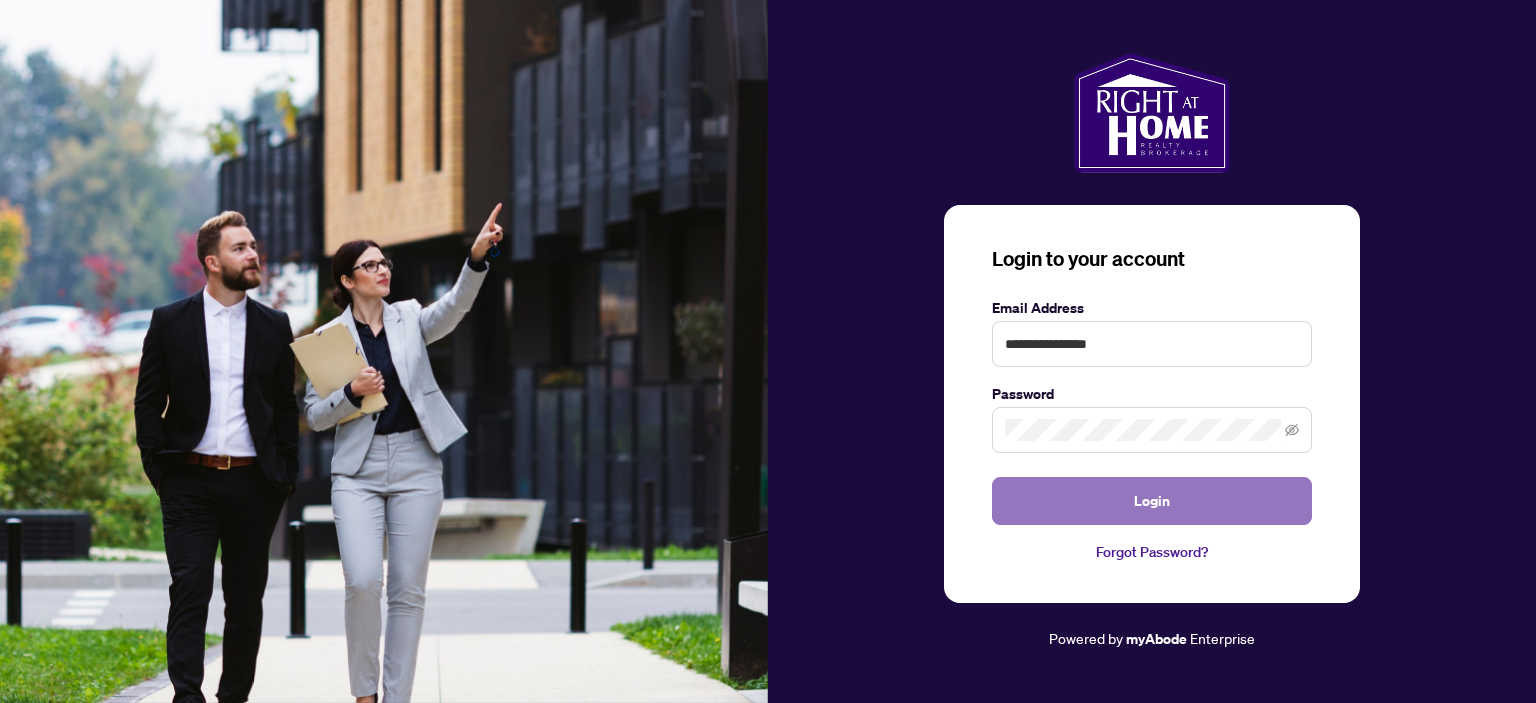 click on "Login" at bounding box center (1152, 501) 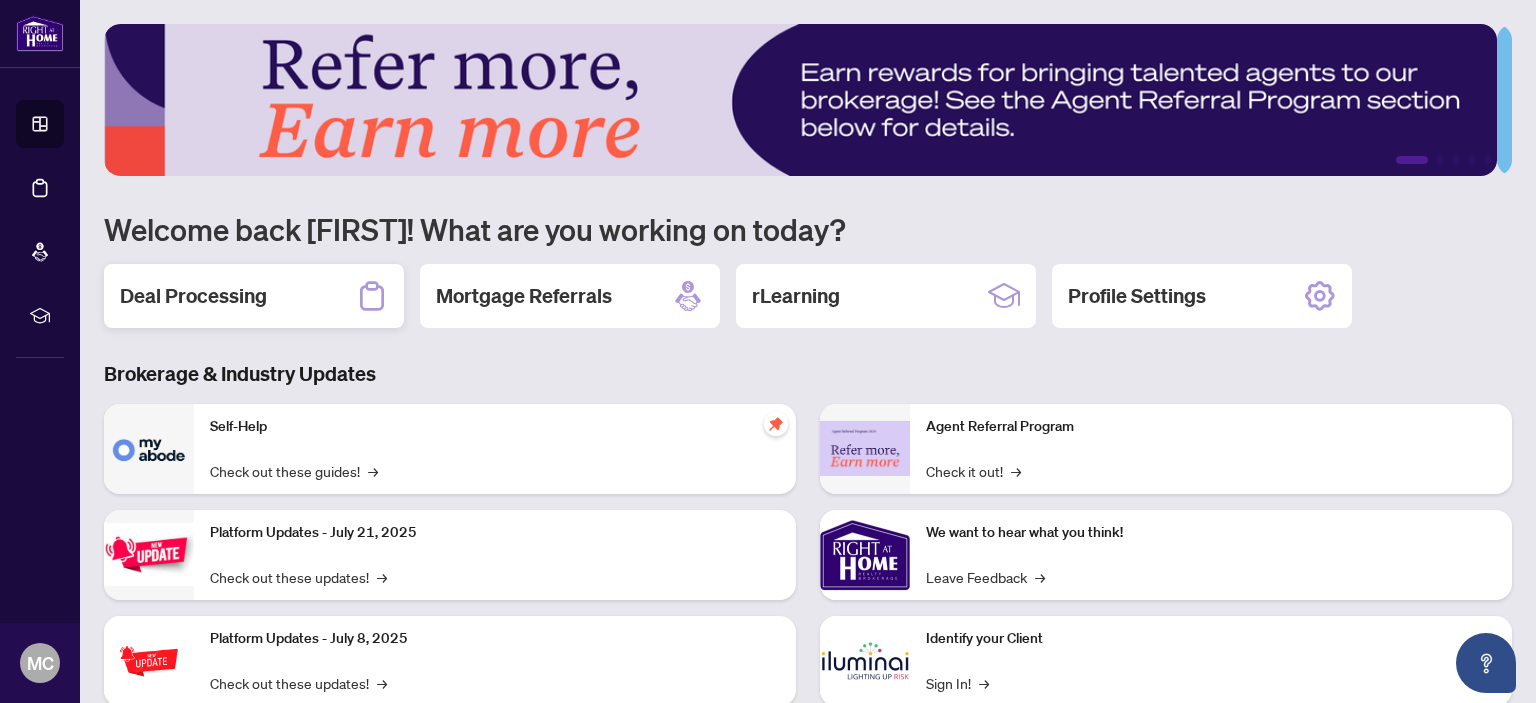 click on "Deal Processing" at bounding box center [193, 296] 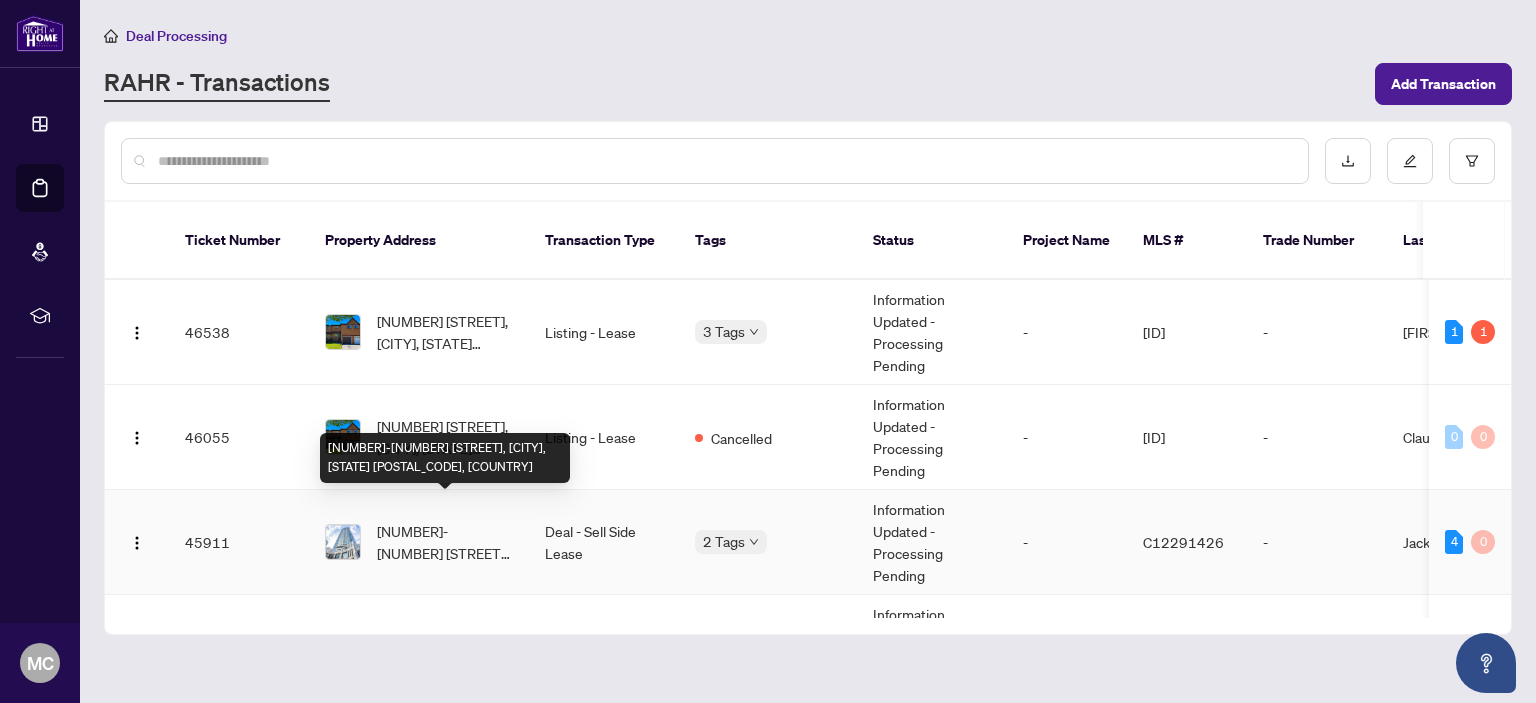 click on "[NUMBER]-[NUMBER] [STREET], [CITY], [STATE] [POSTAL_CODE], [COUNTRY]" at bounding box center (445, 542) 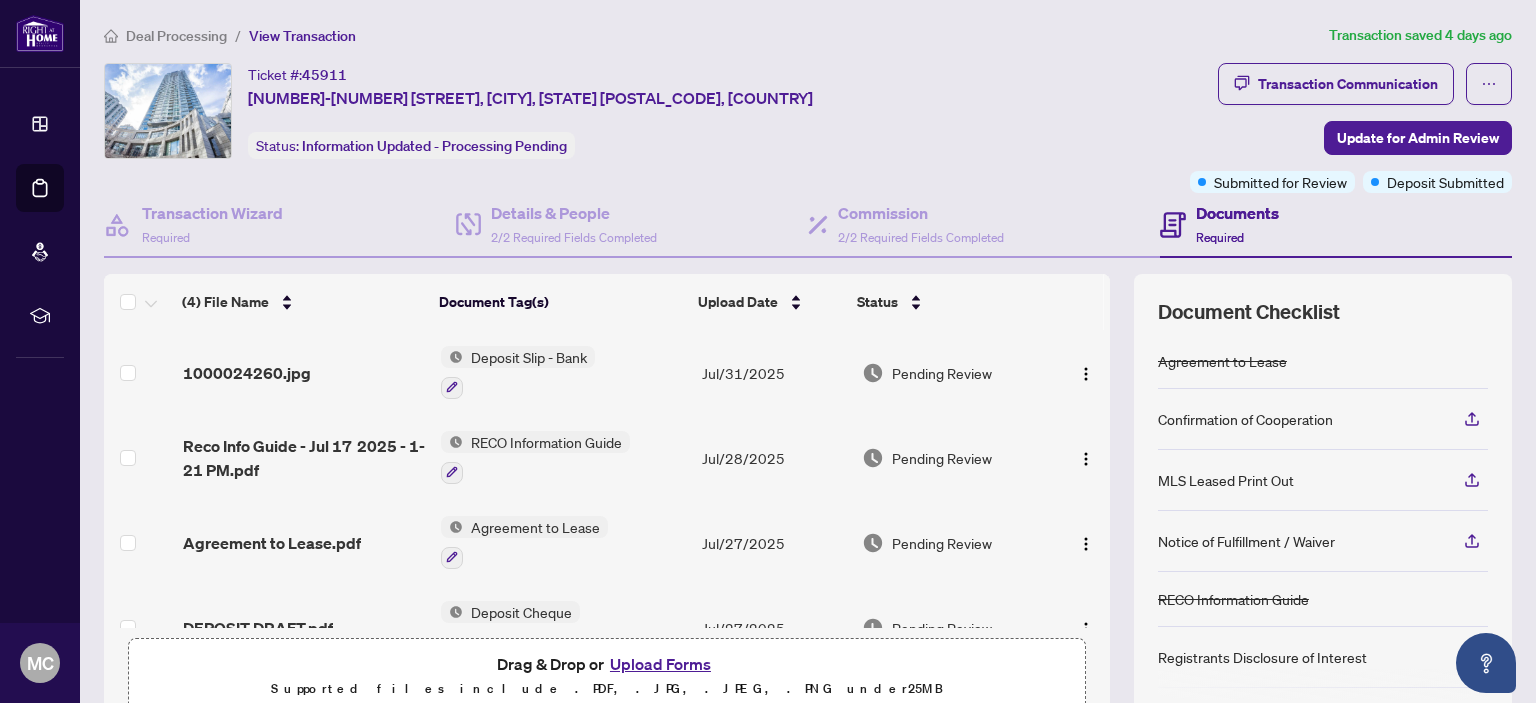 scroll, scrollTop: 45, scrollLeft: 0, axis: vertical 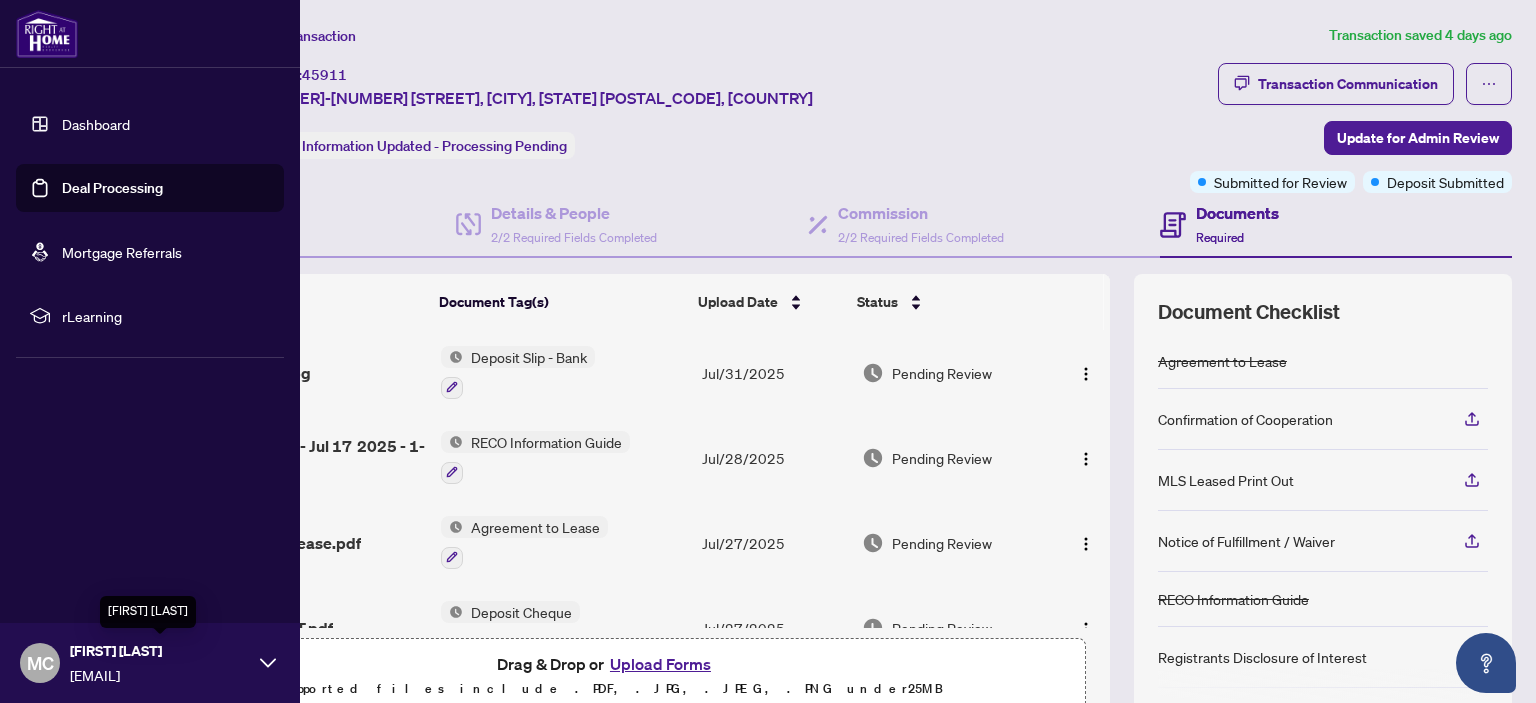 click on "[FIRST] [LAST]" at bounding box center [160, 651] 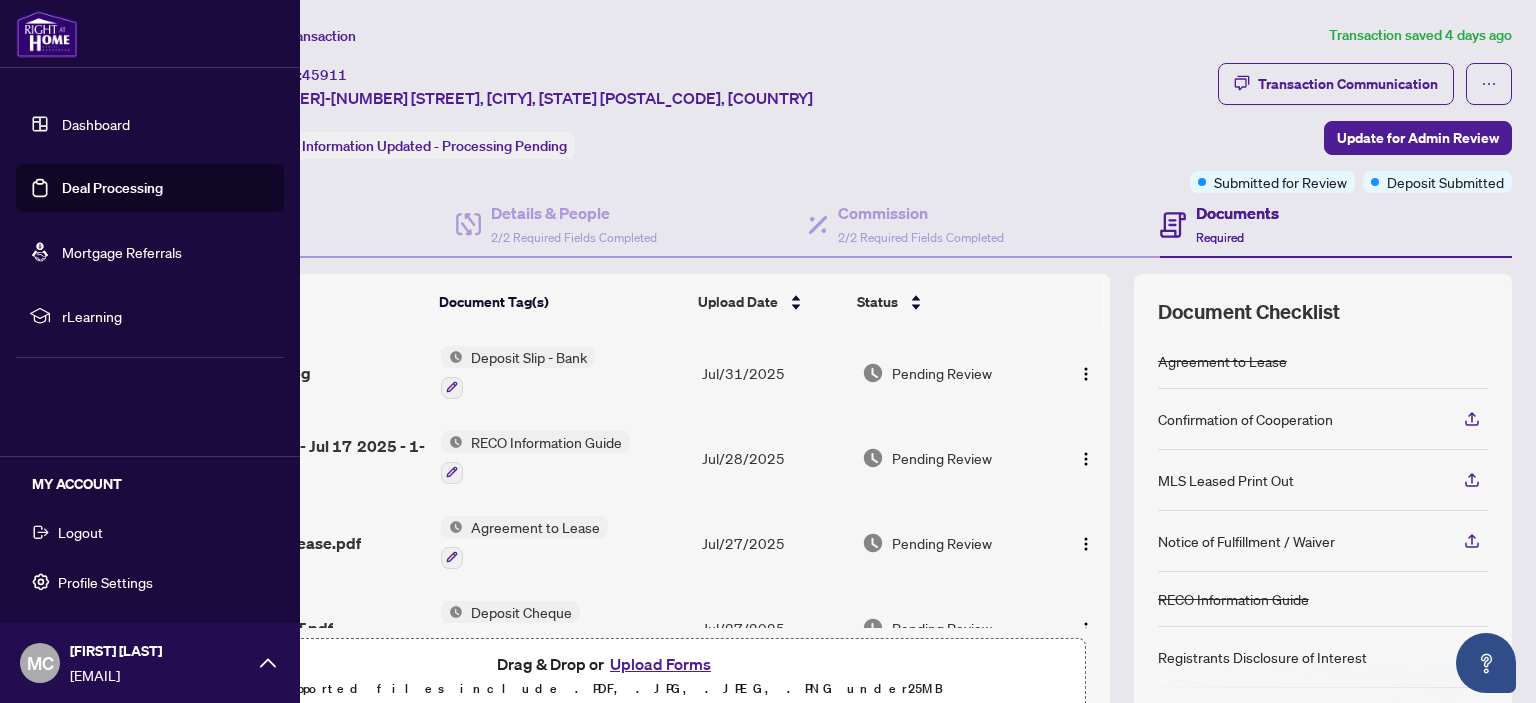 click on "Logout" at bounding box center (80, 532) 